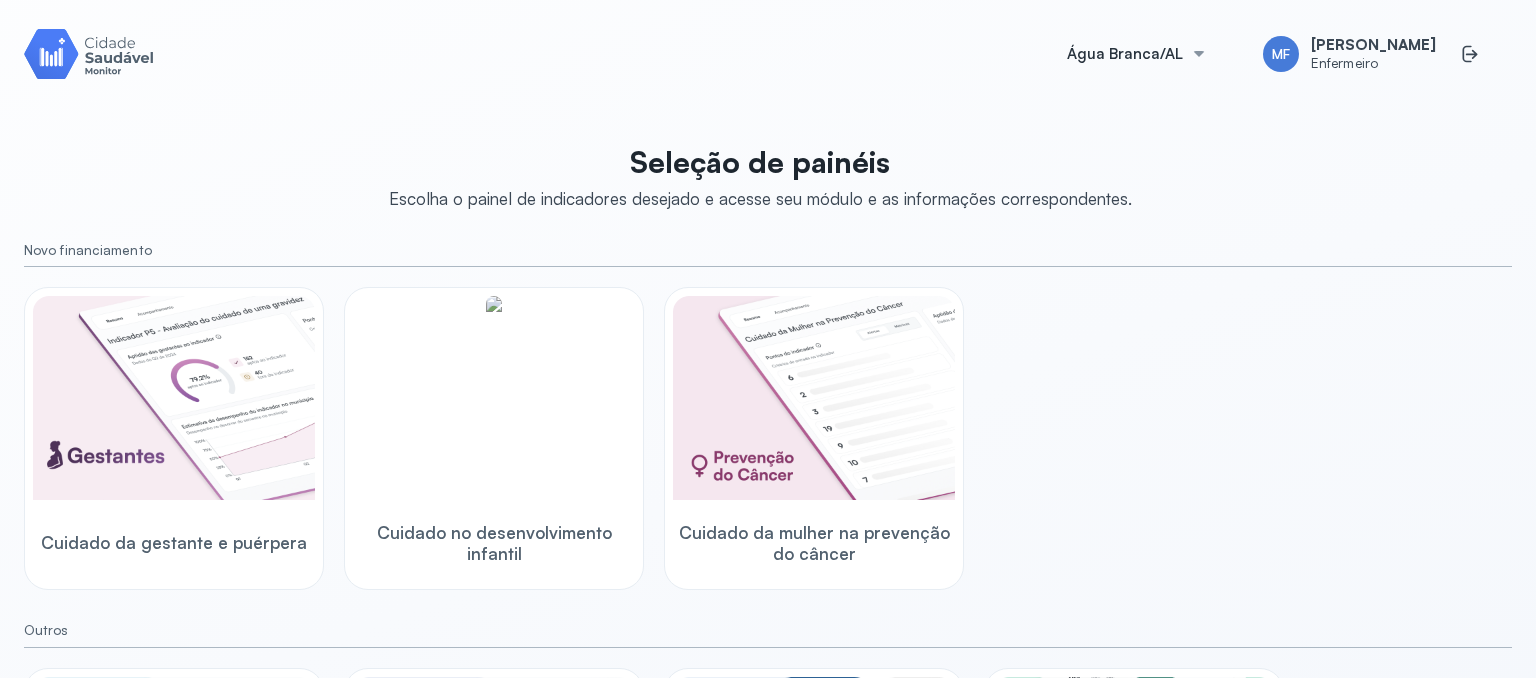 scroll, scrollTop: 0, scrollLeft: 0, axis: both 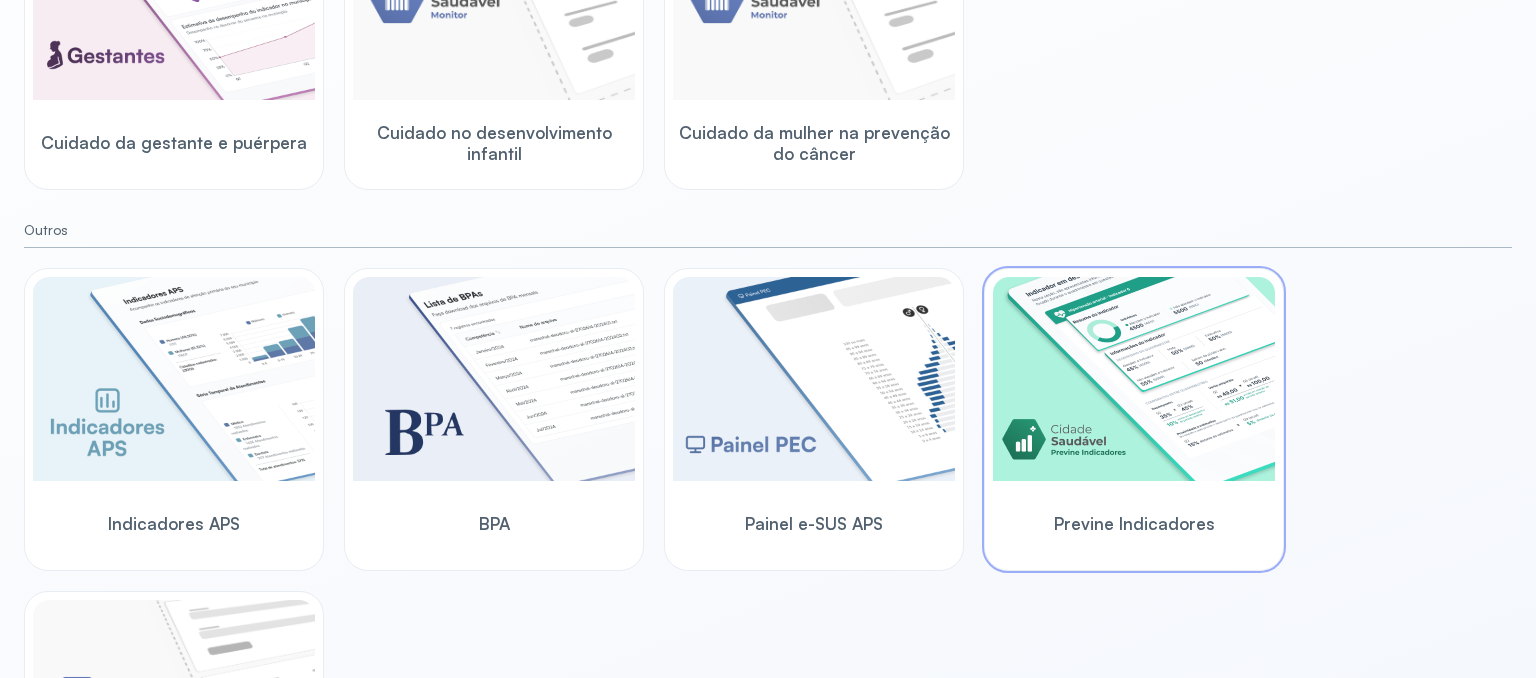 click at bounding box center [1134, 379] 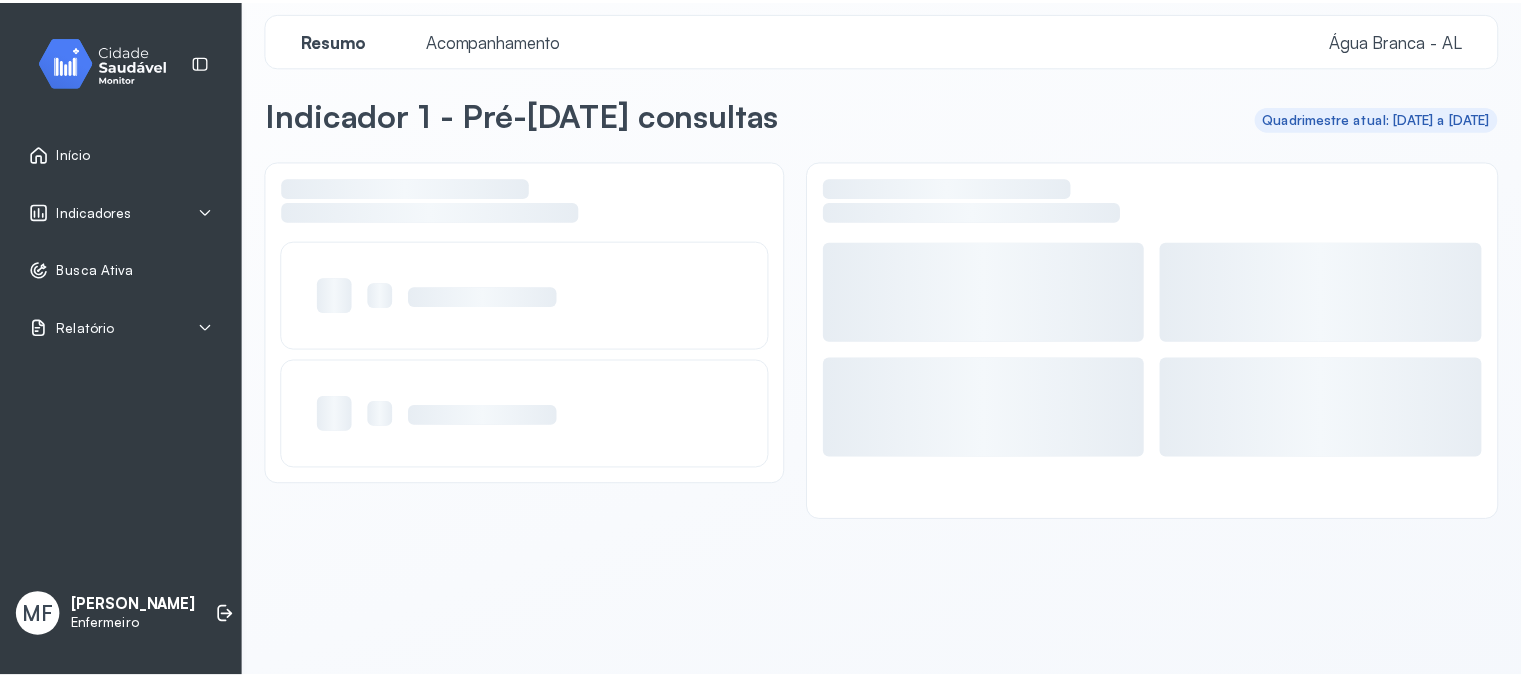scroll, scrollTop: 12, scrollLeft: 0, axis: vertical 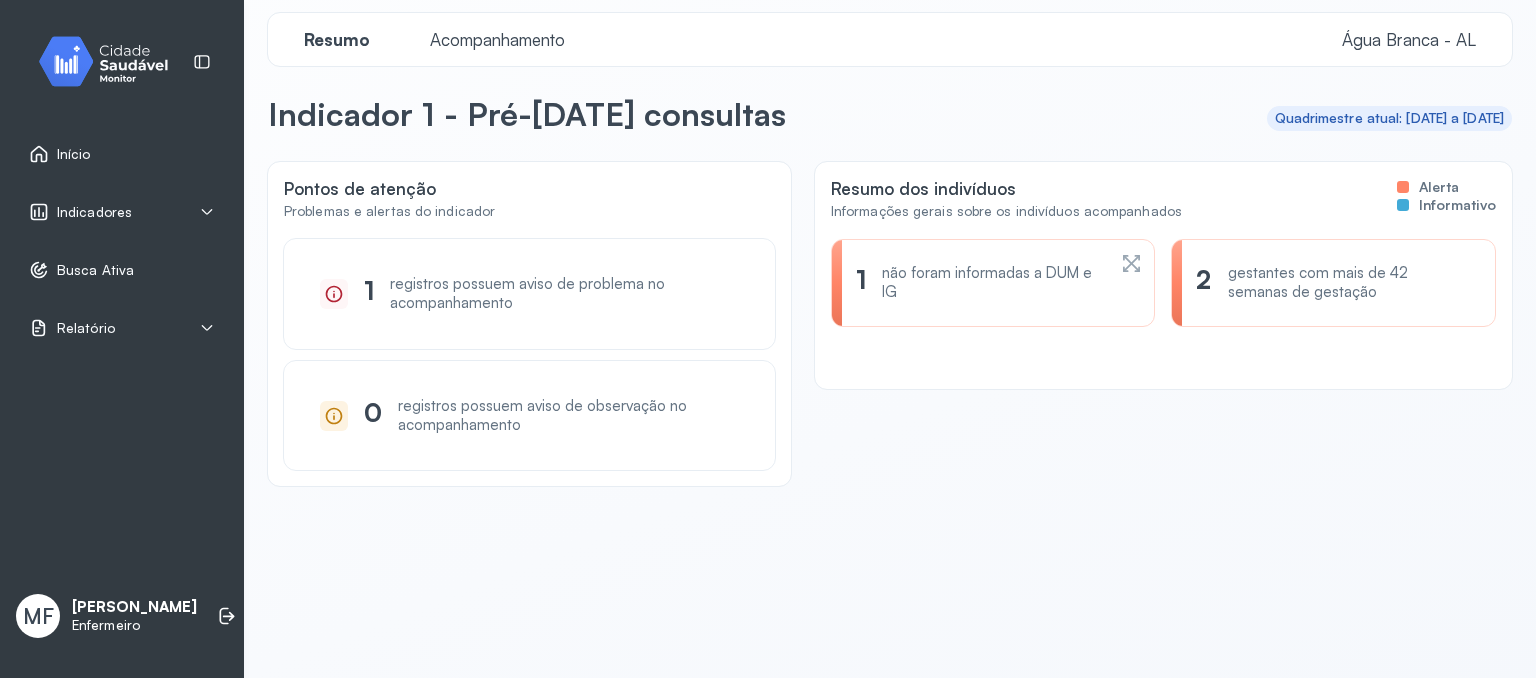 click on "Indicadores" at bounding box center (122, 212) 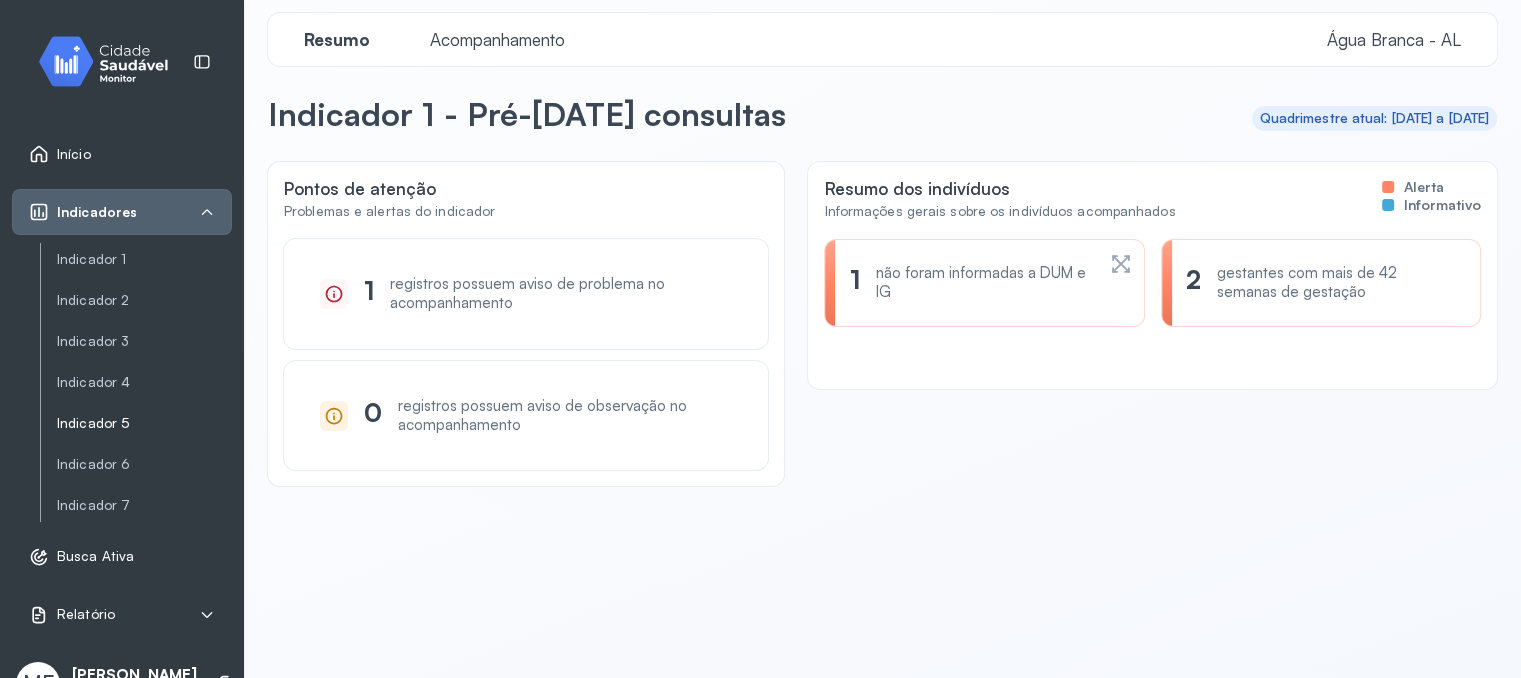 click on "Indicador 5" at bounding box center (144, 423) 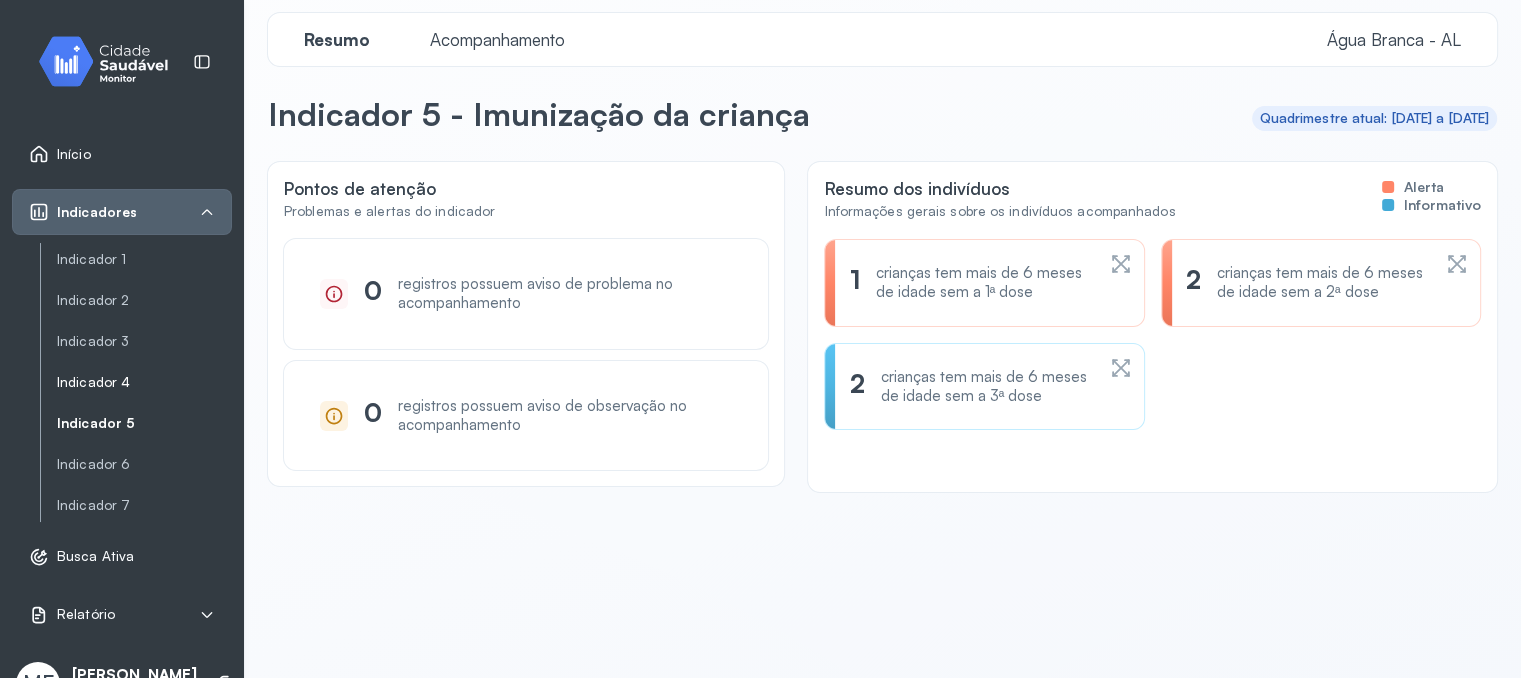 click on "Indicador 4" 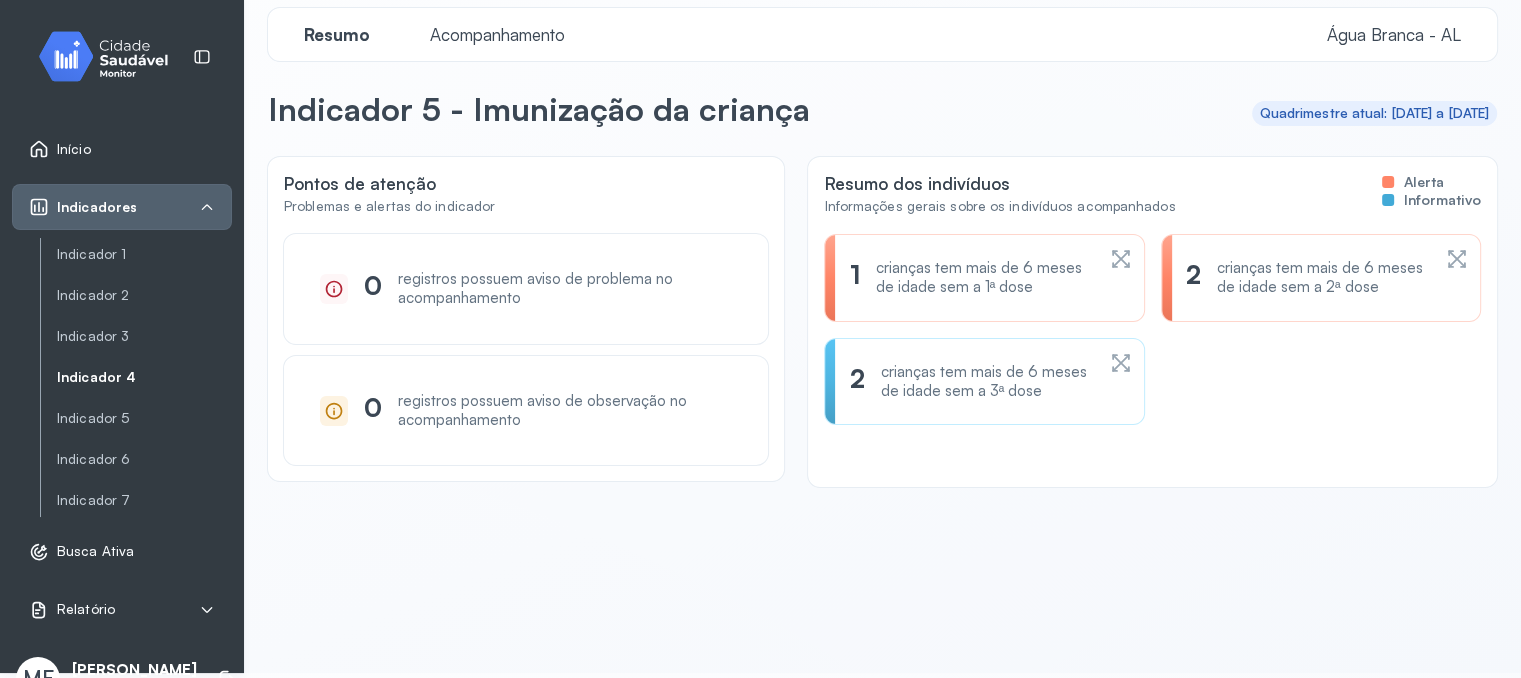 scroll, scrollTop: 44, scrollLeft: 0, axis: vertical 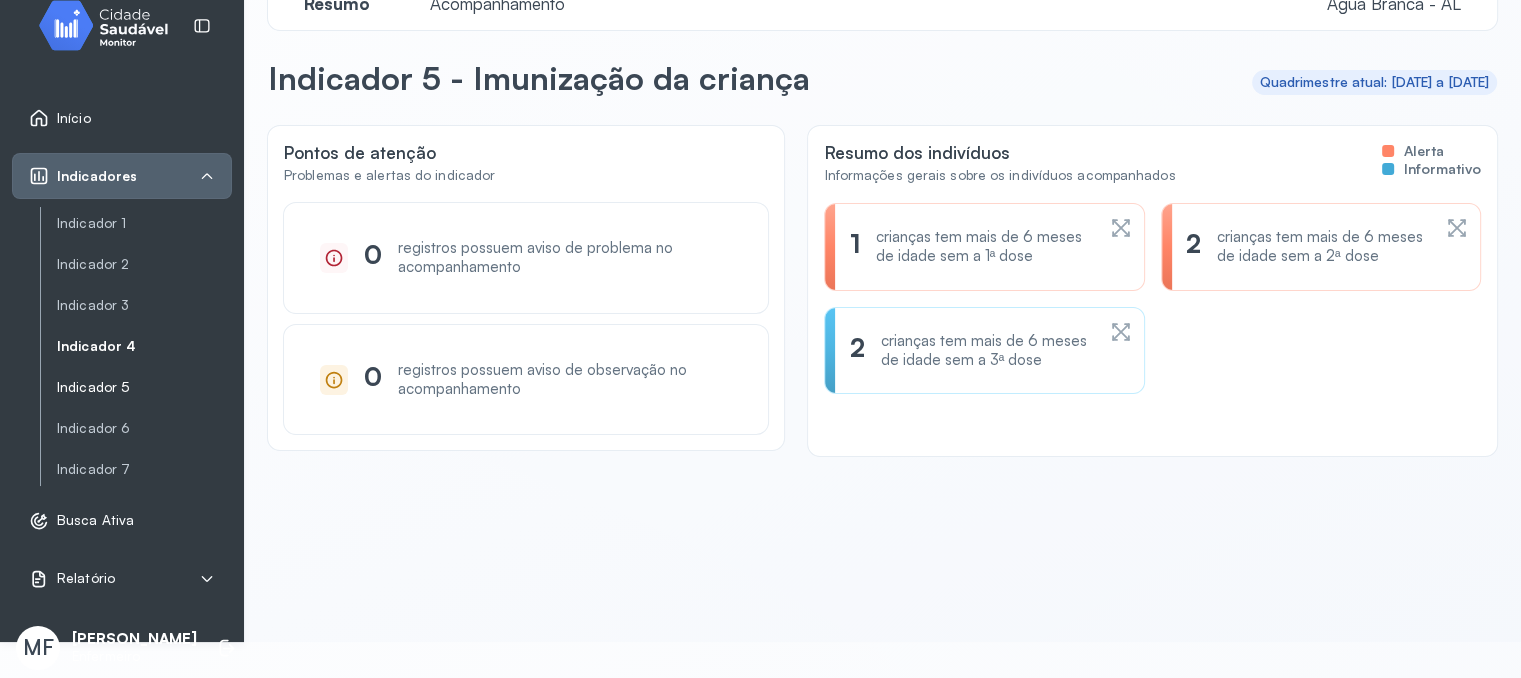 click on "Indicador 5" at bounding box center [144, 387] 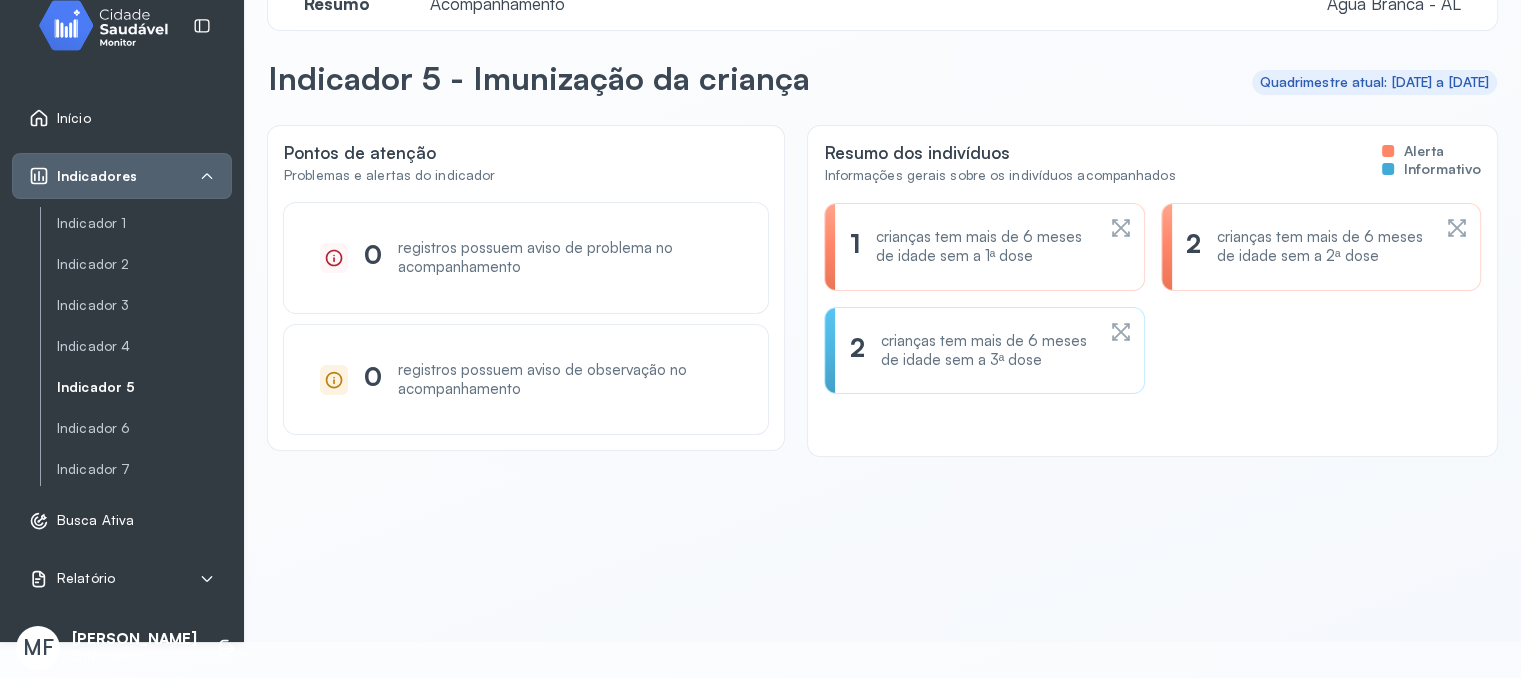 click on "Indicador 5" at bounding box center (144, 387) 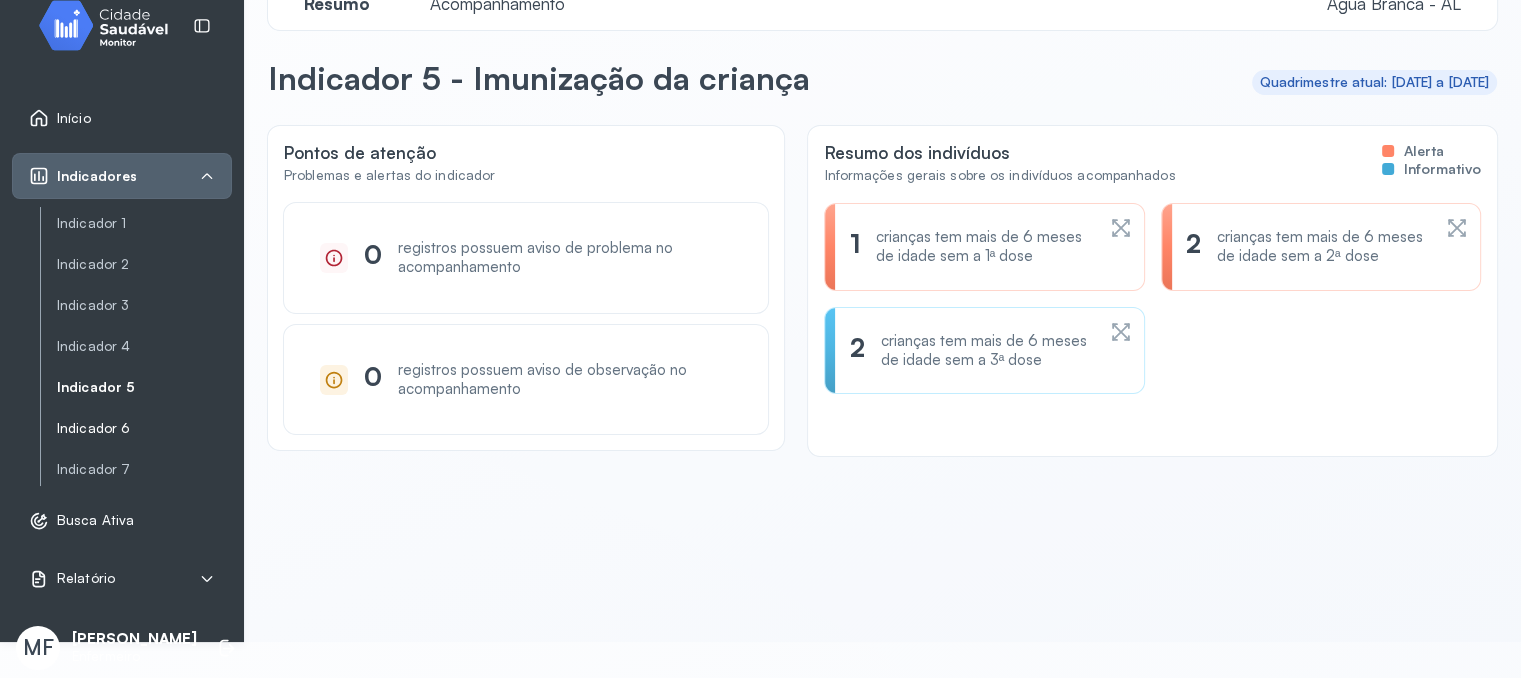 click on "Indicador 6" at bounding box center [144, 428] 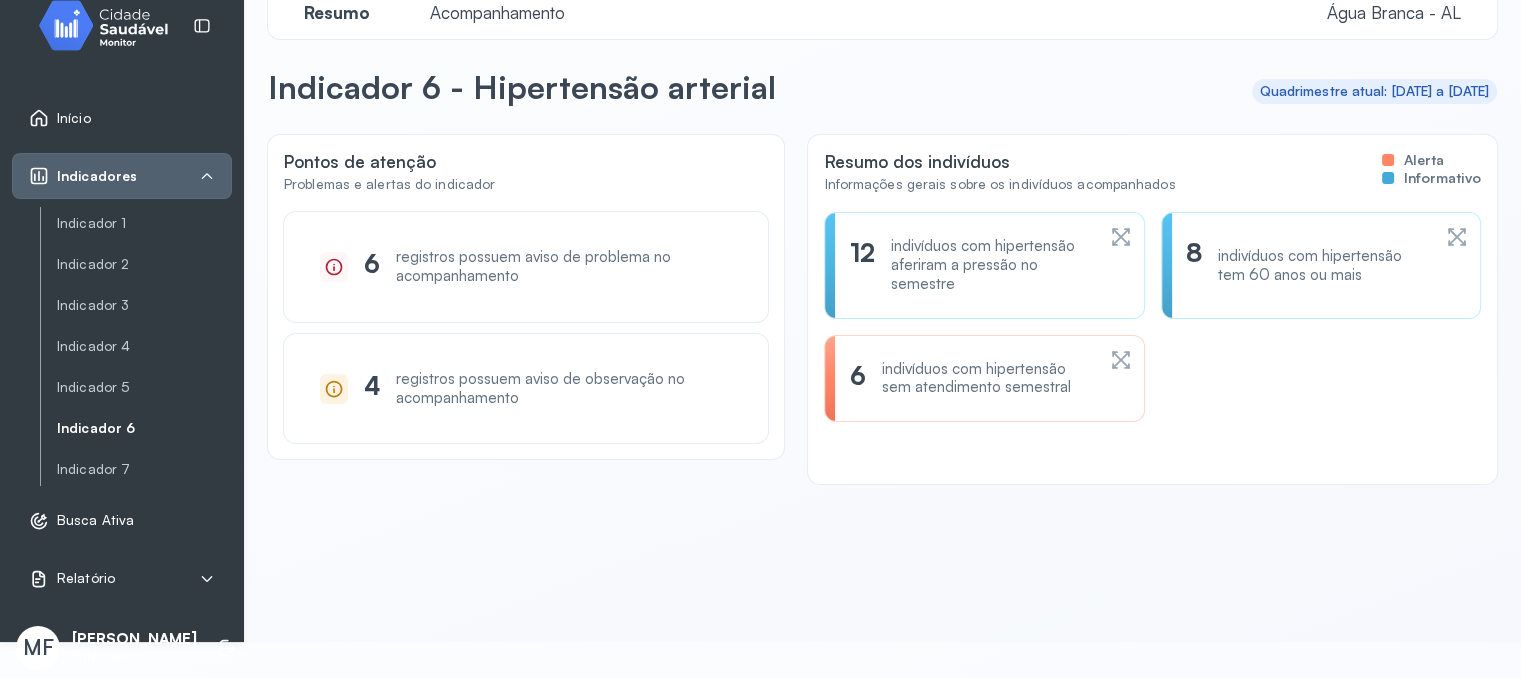scroll, scrollTop: 0, scrollLeft: 0, axis: both 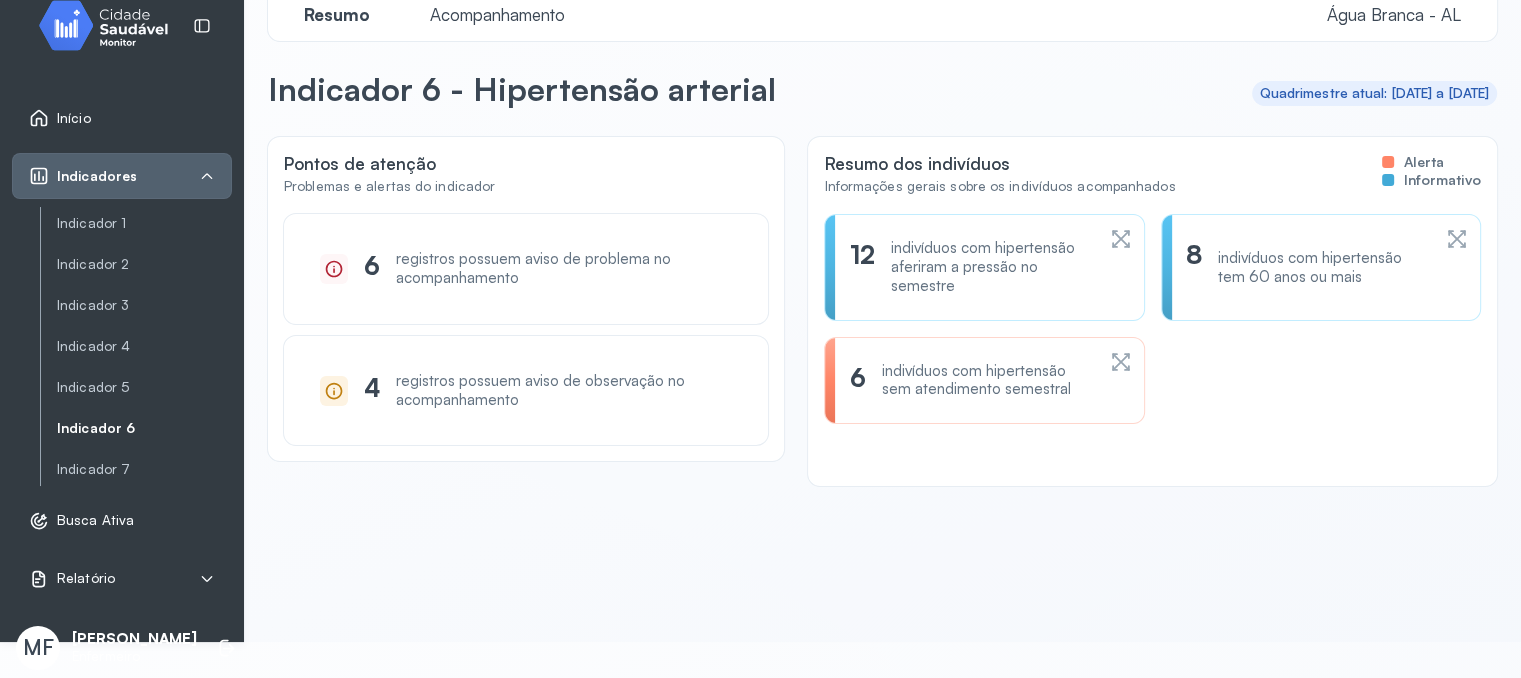 click on "Acompanhamento" at bounding box center [497, 14] 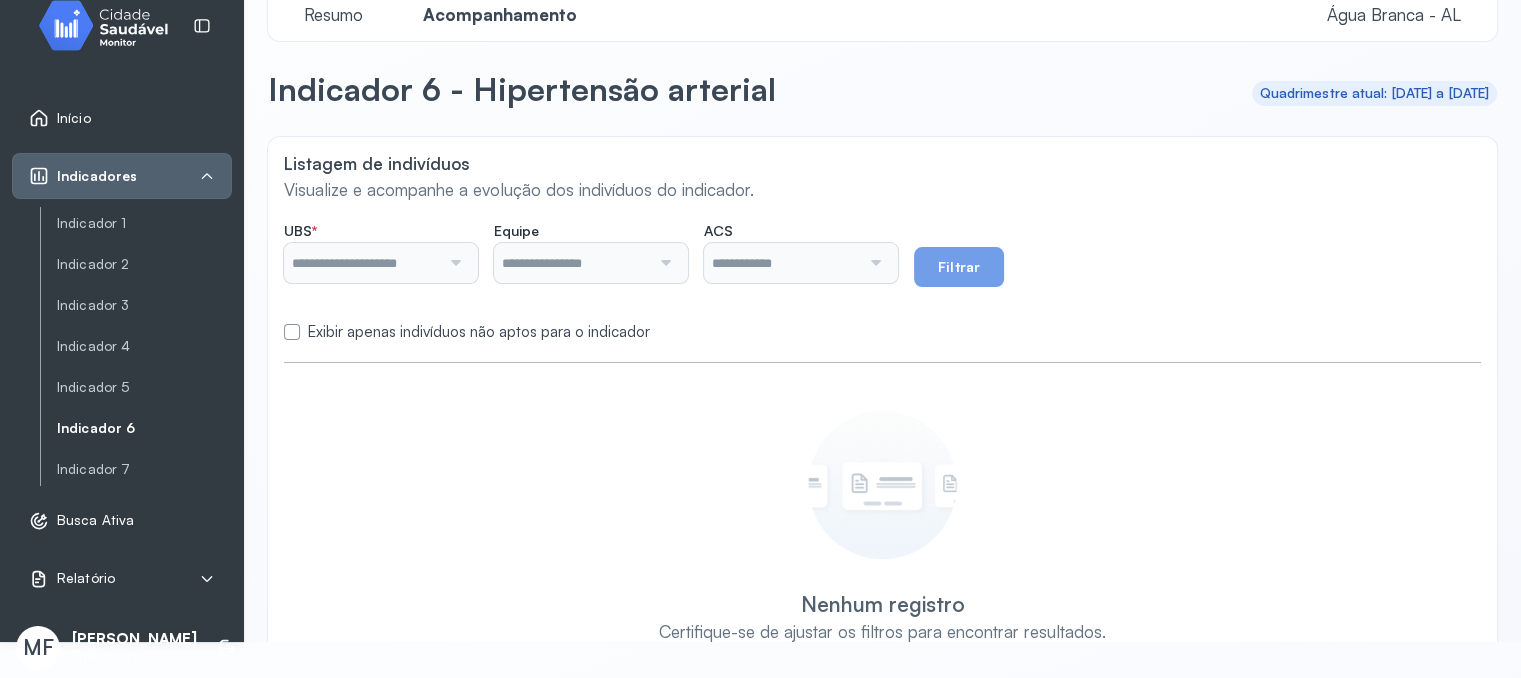 type on "**********" 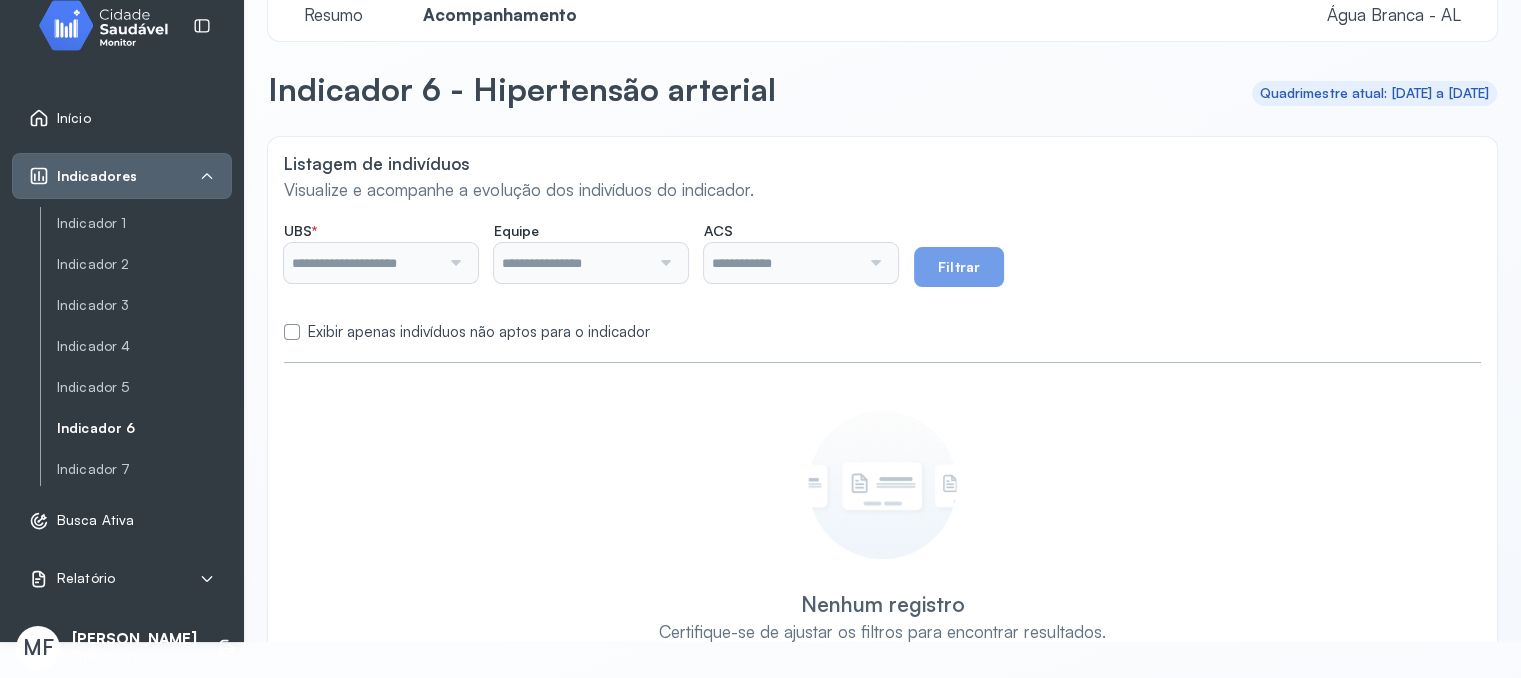 type on "**********" 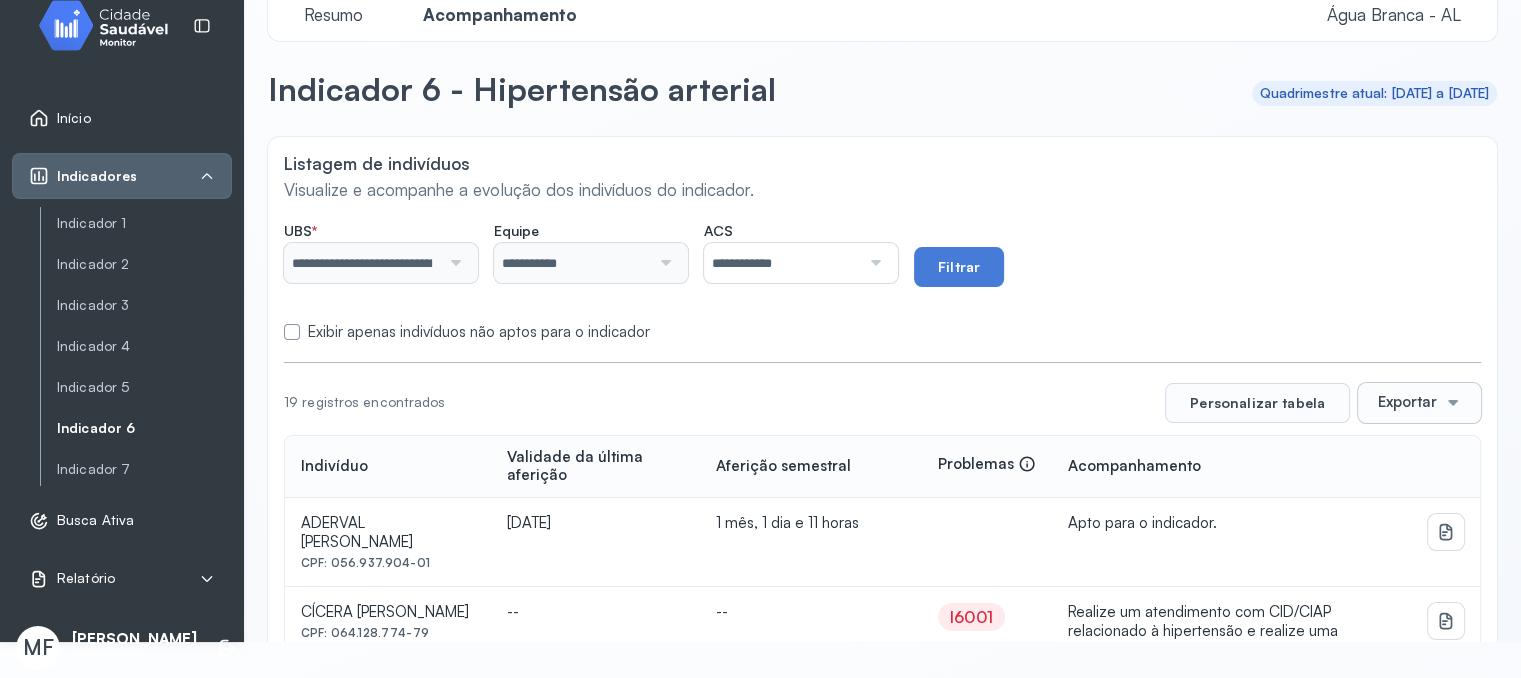 click at bounding box center (873, 263) 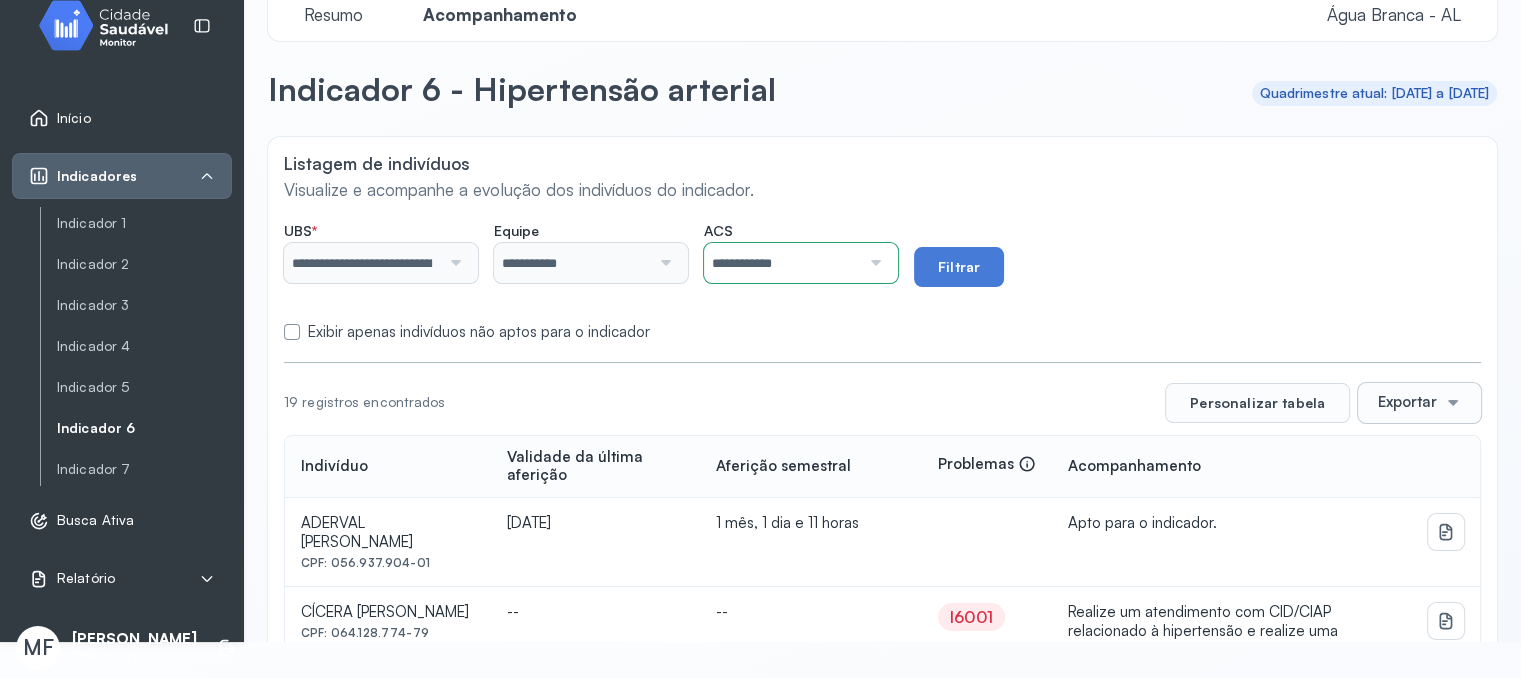 click on "Visualize e acompanhe a evolução dos indivíduos do indicador." at bounding box center (882, 189) 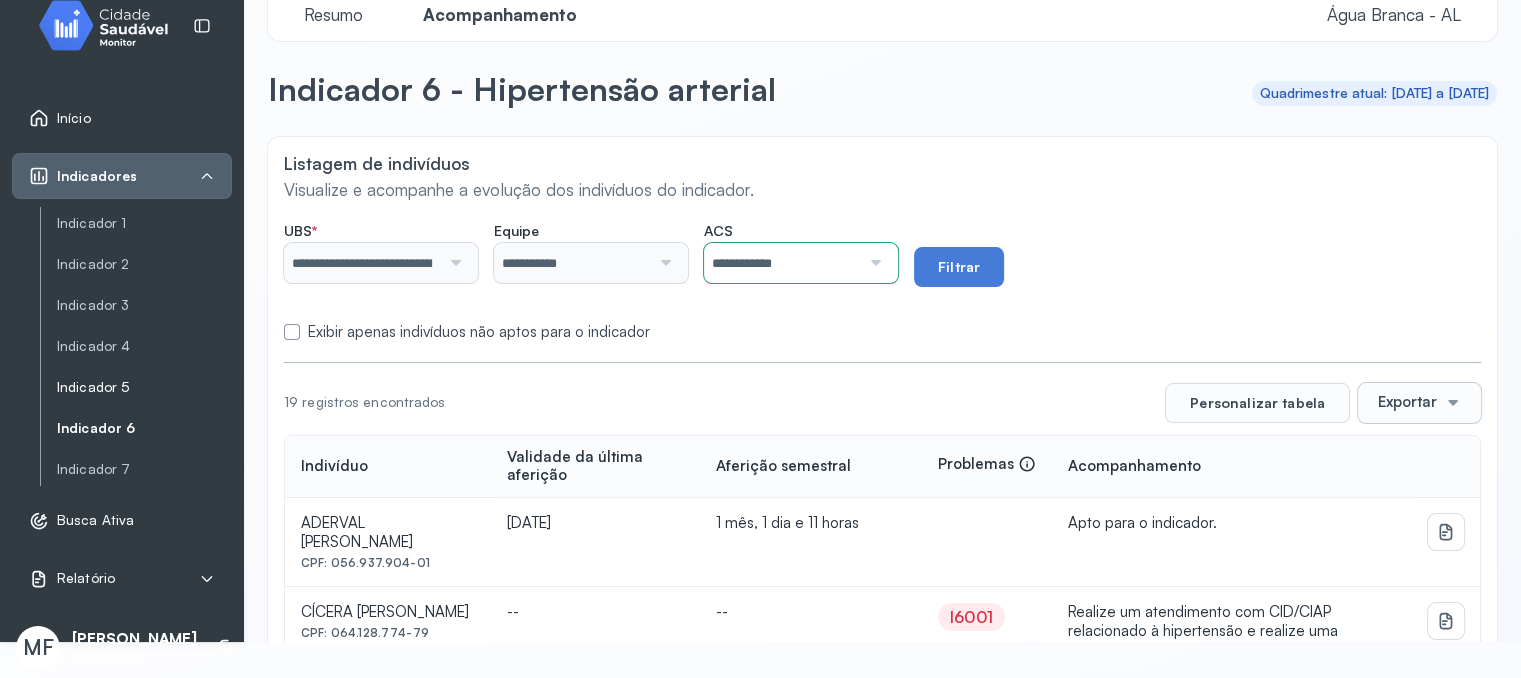 click on "Indicador 5" at bounding box center (144, 387) 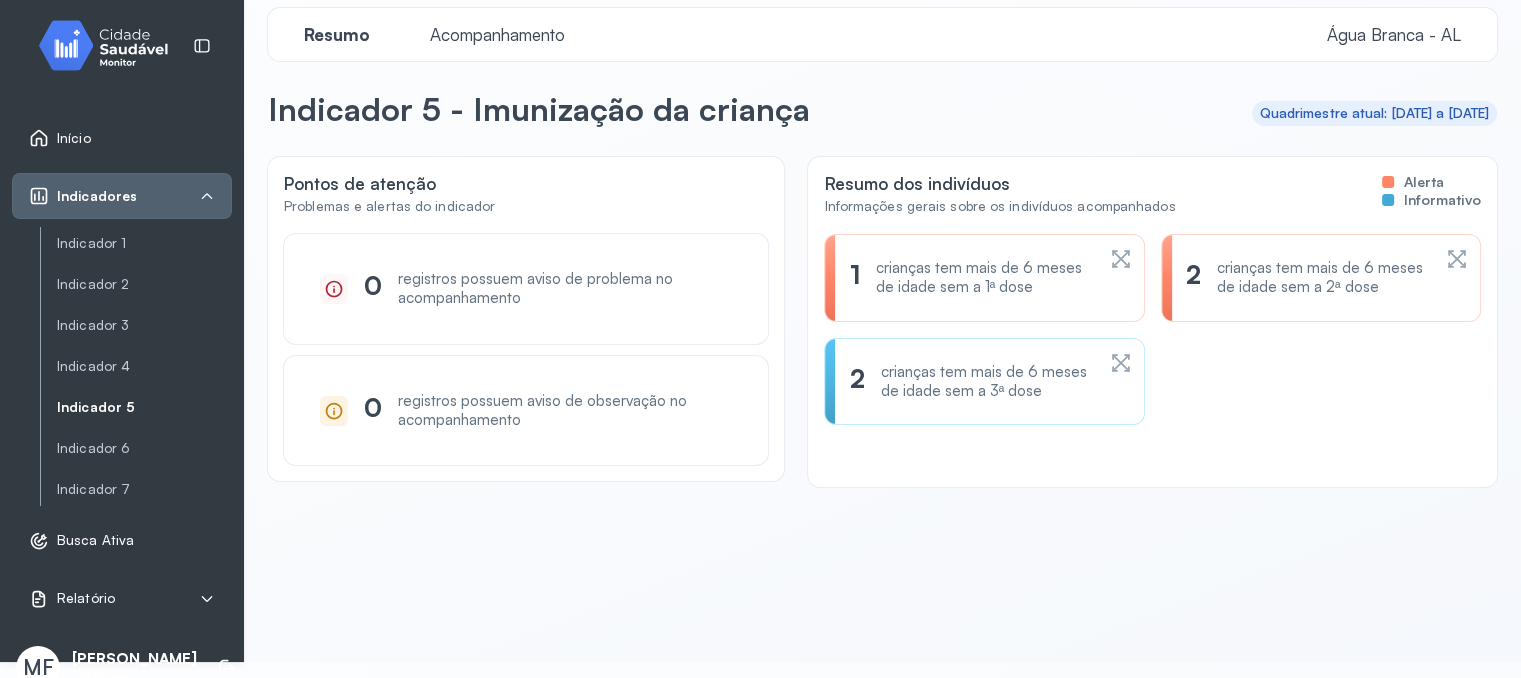 scroll, scrollTop: 0, scrollLeft: 0, axis: both 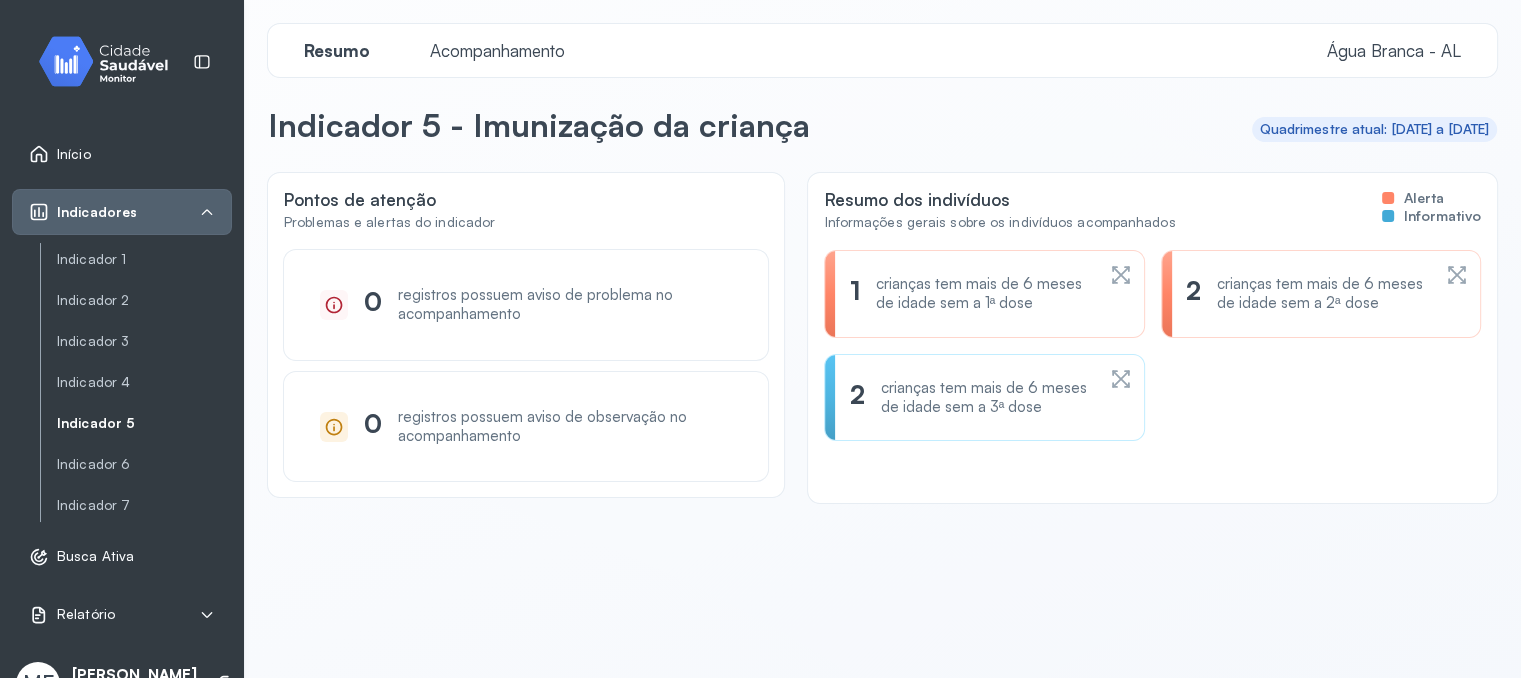 click on "Acompanhamento" at bounding box center (497, 50) 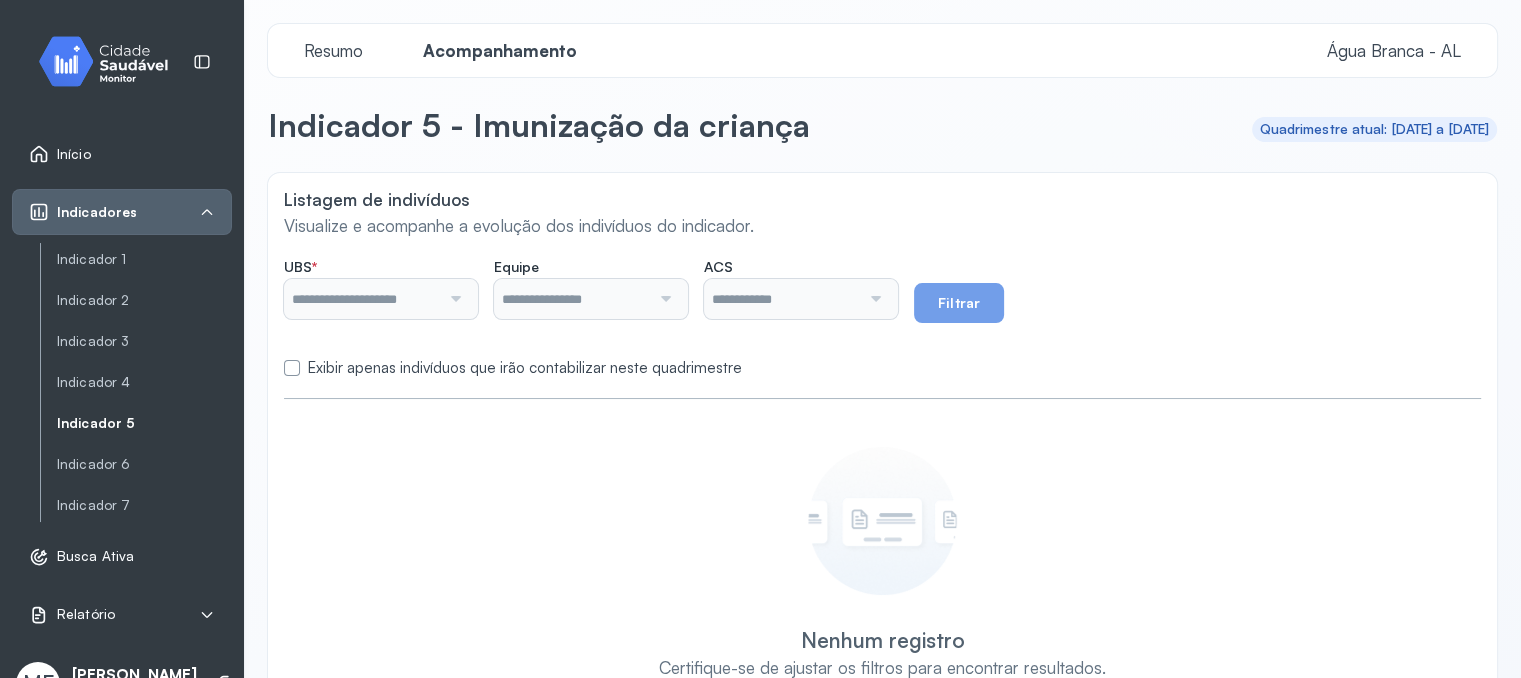 type on "**********" 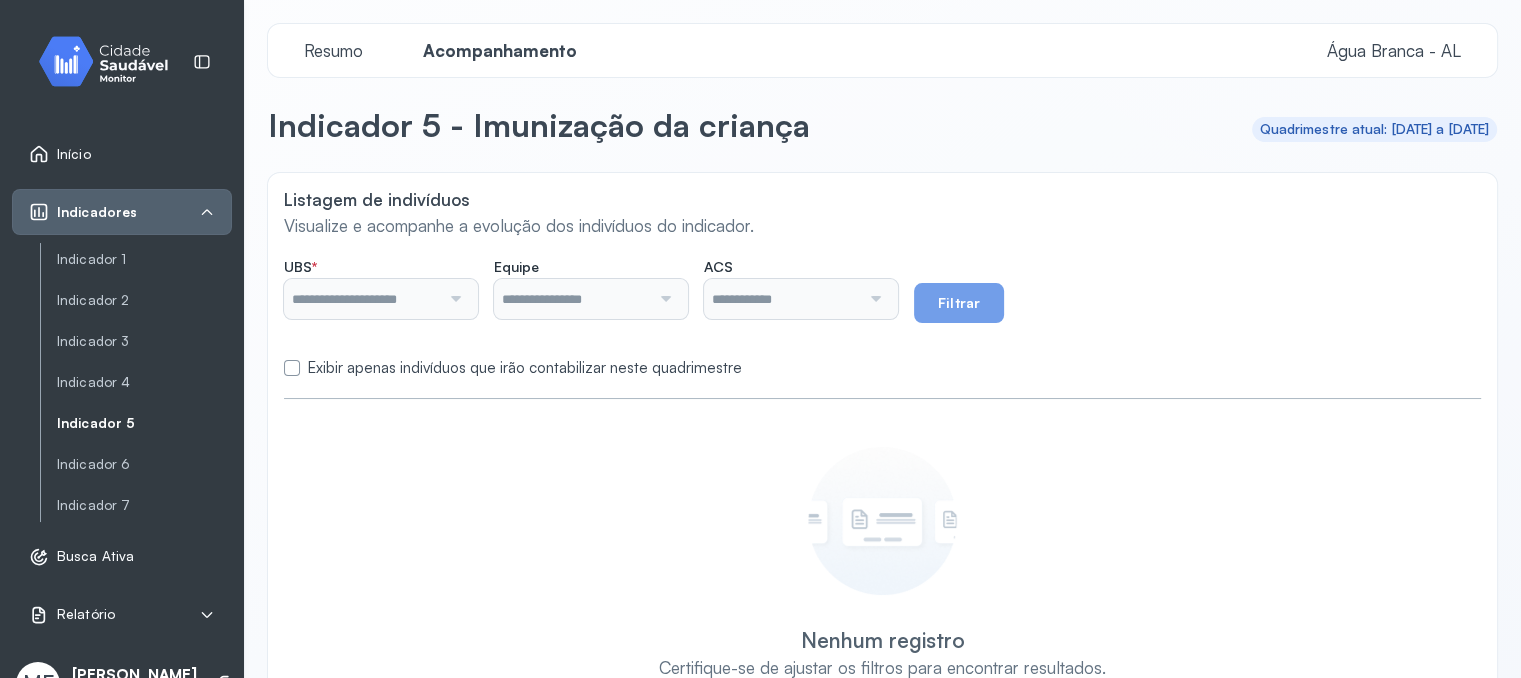 type on "**********" 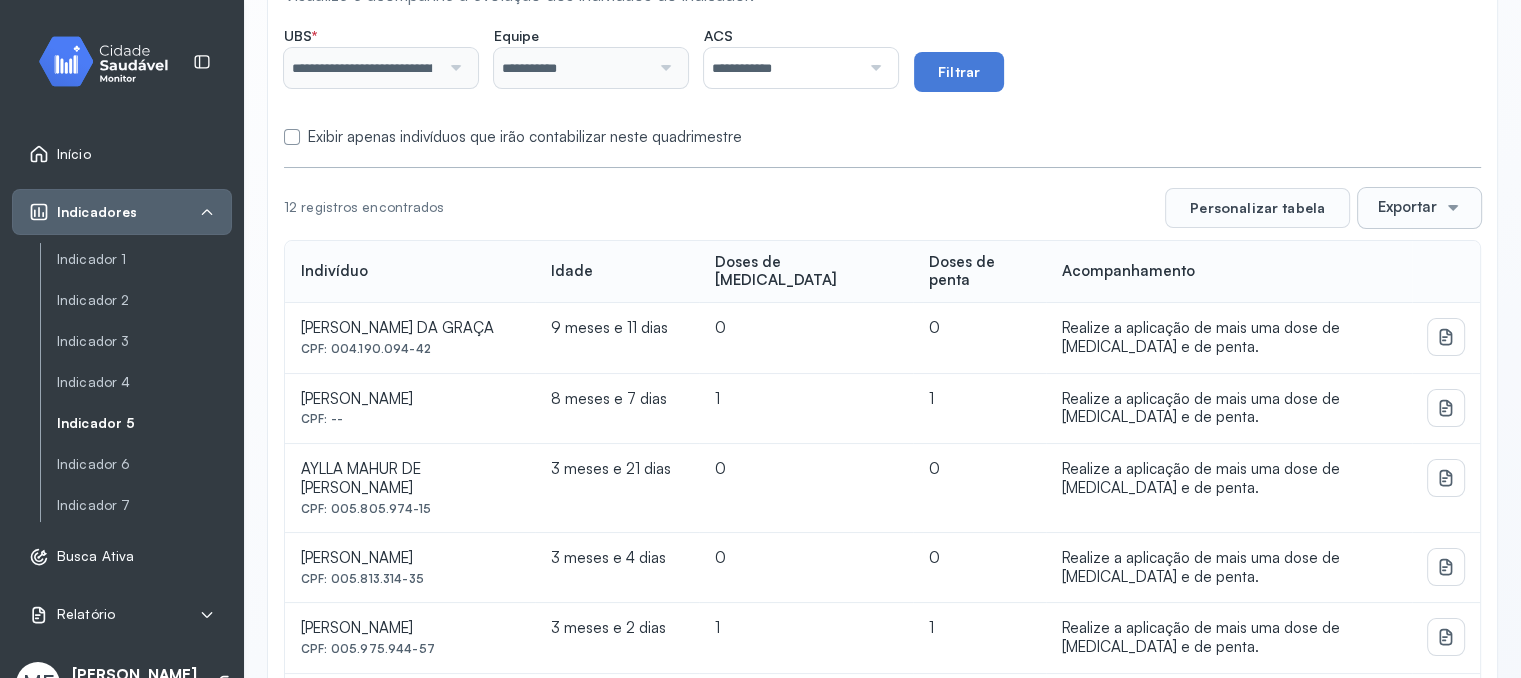 scroll, scrollTop: 156, scrollLeft: 0, axis: vertical 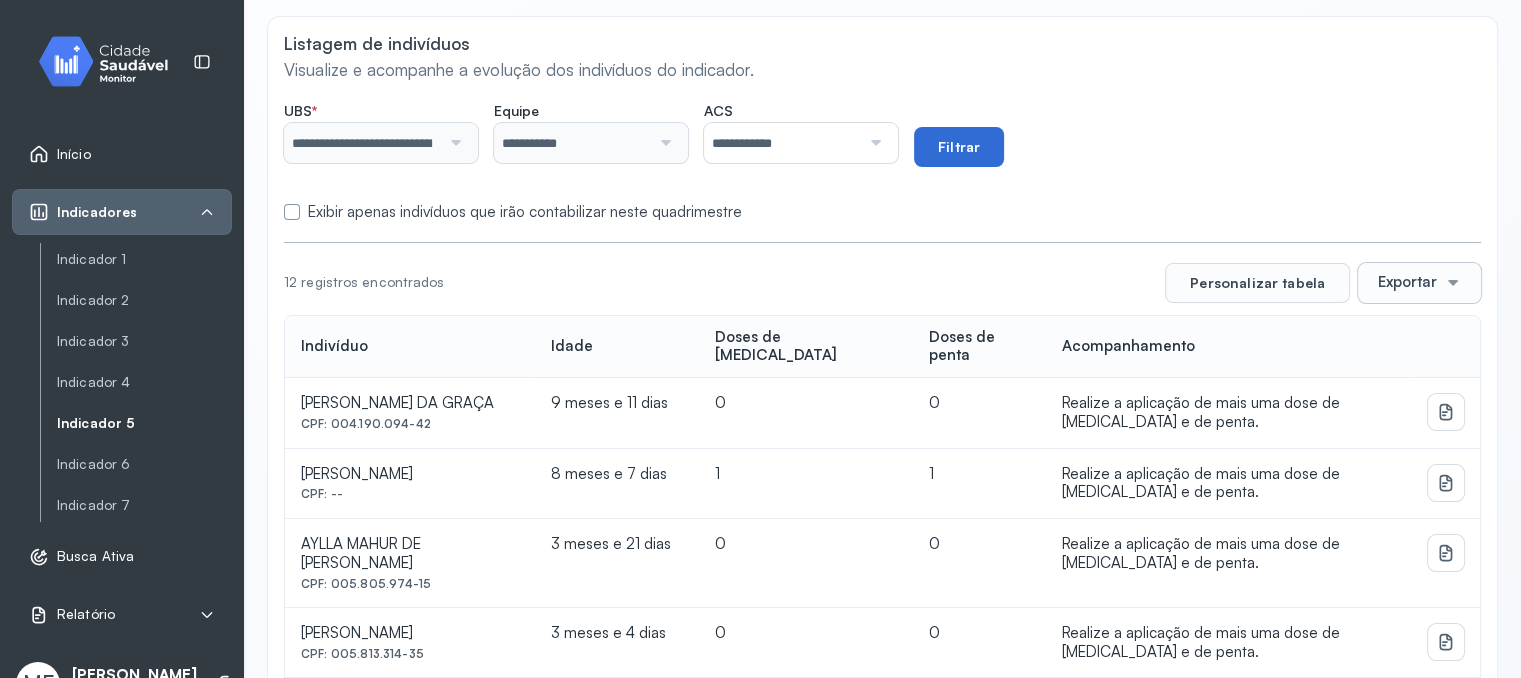 click on "Filtrar" at bounding box center (959, 147) 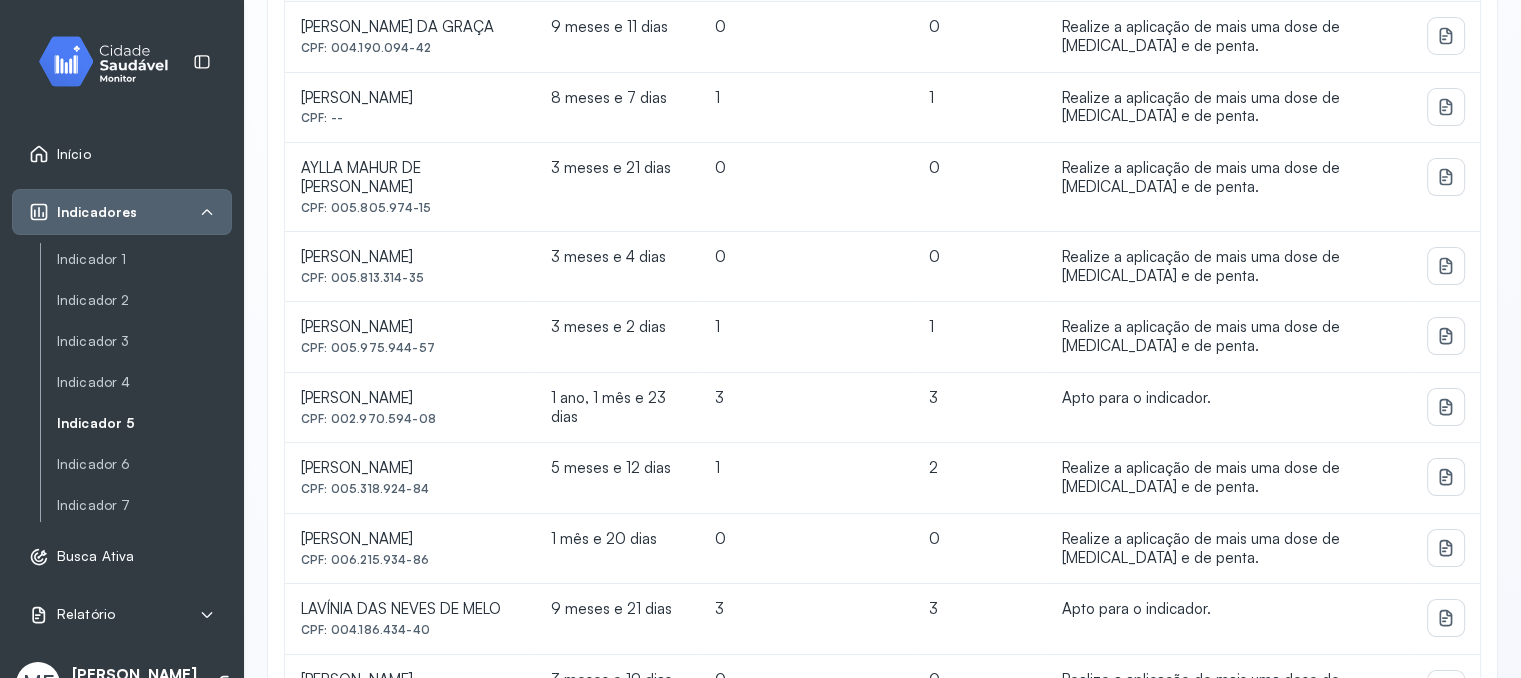 scroll, scrollTop: 756, scrollLeft: 0, axis: vertical 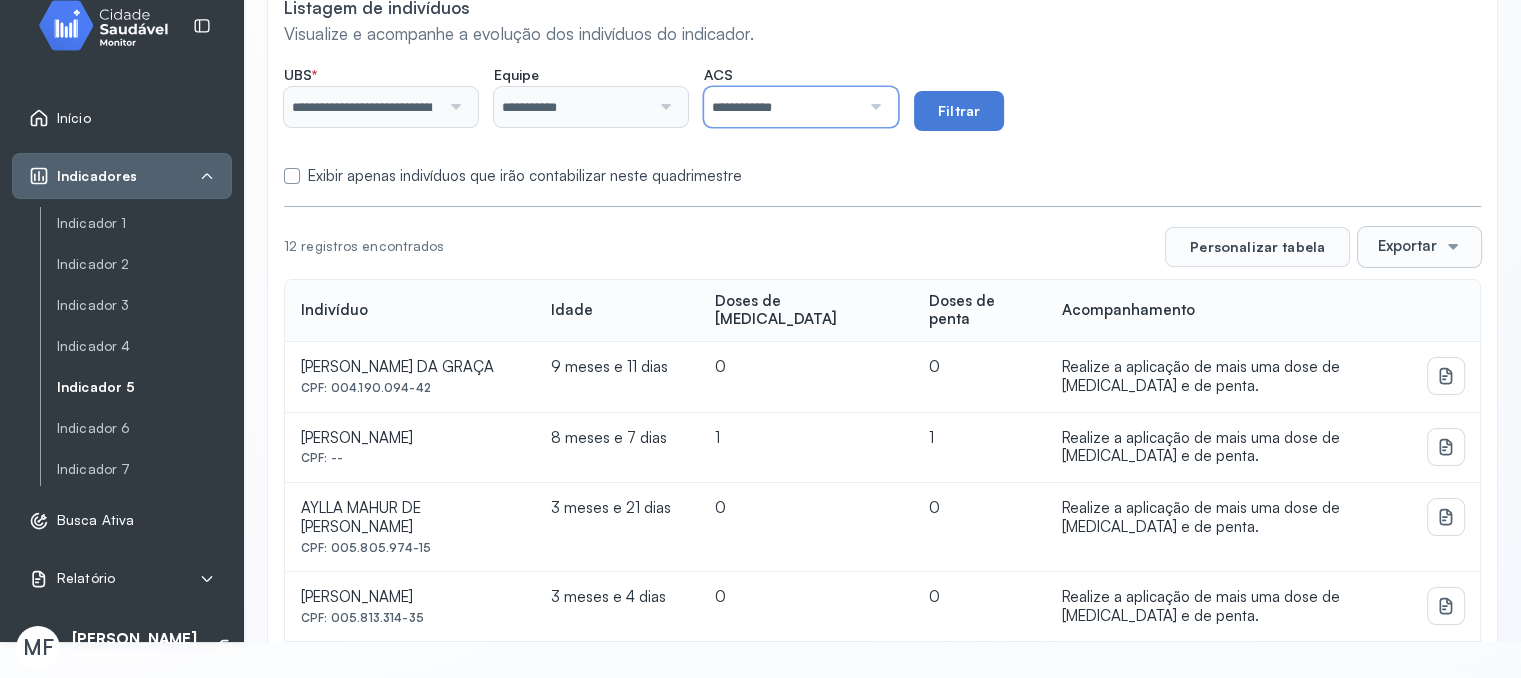 click on "**********" at bounding box center [782, 107] 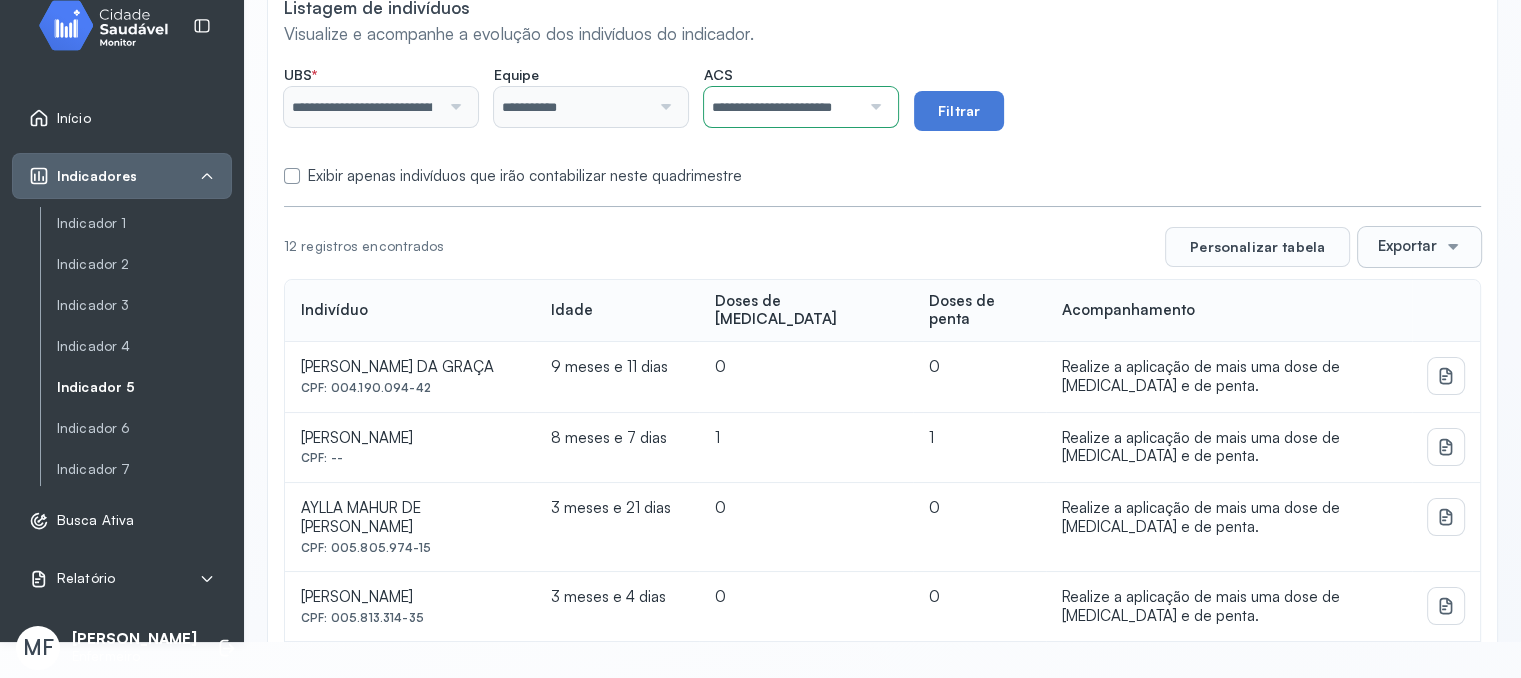 click on "**********" 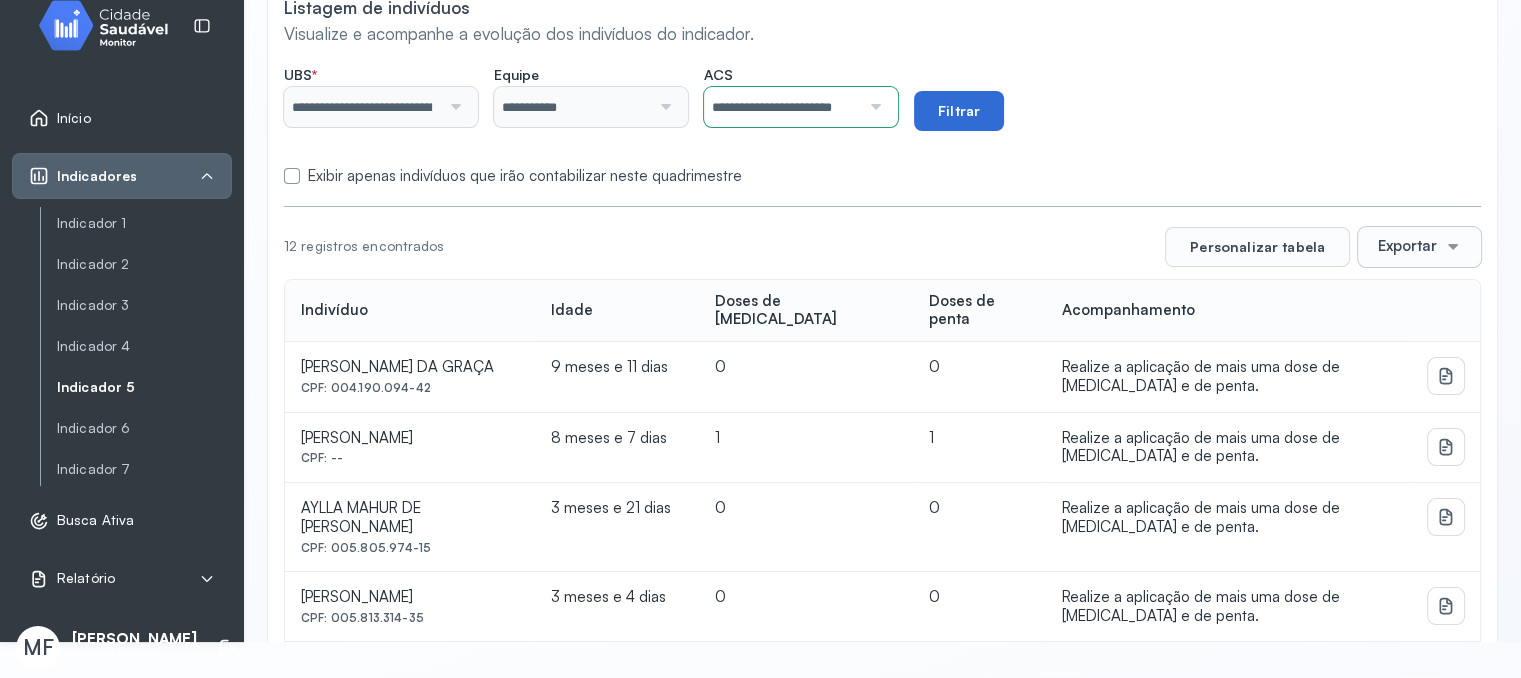 click on "Filtrar" at bounding box center (959, 111) 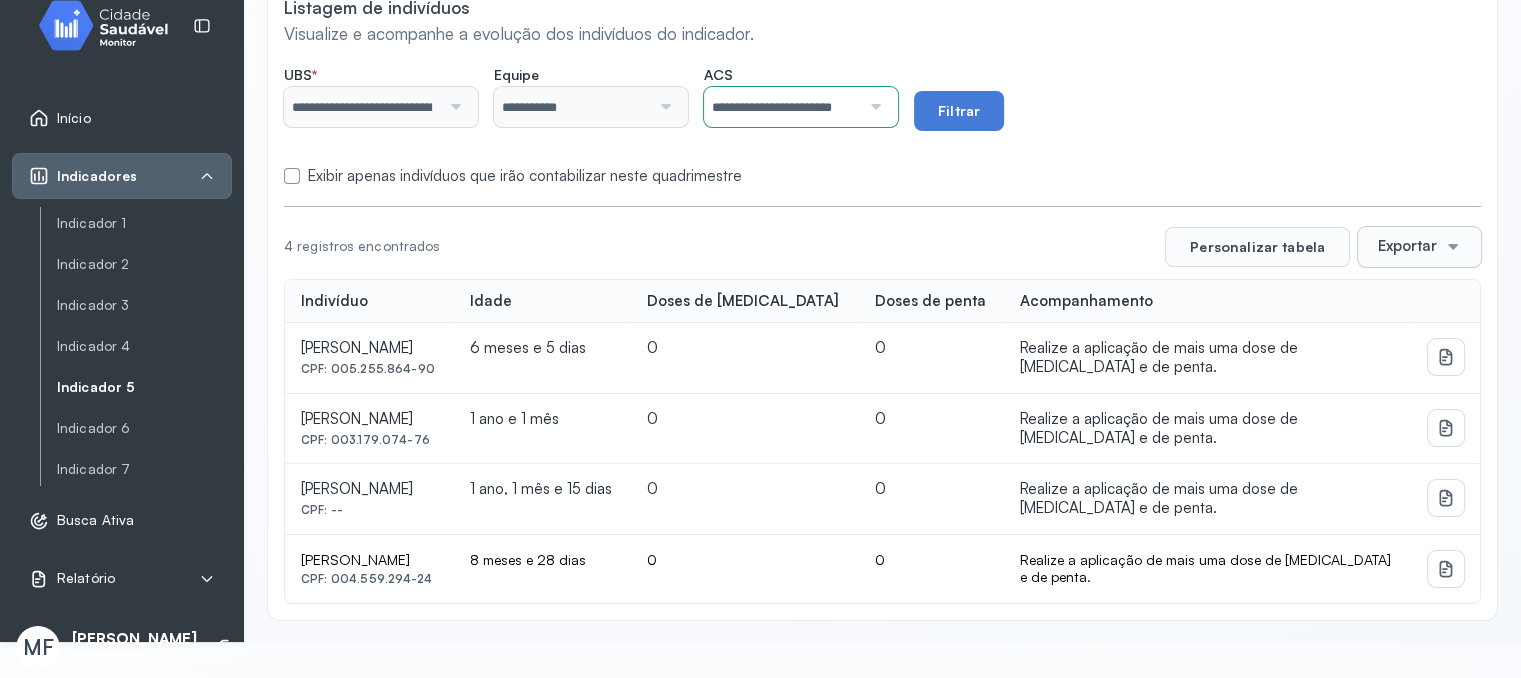 scroll, scrollTop: 0, scrollLeft: 0, axis: both 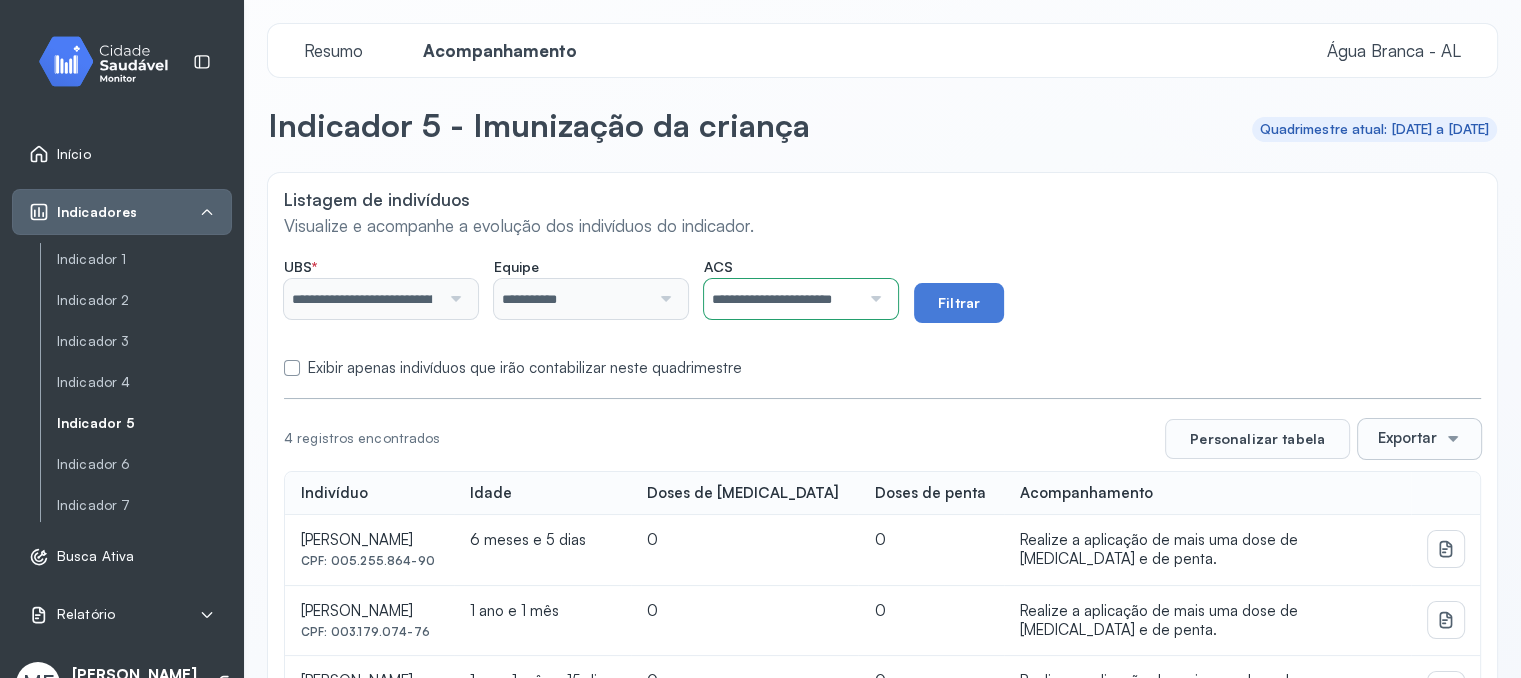 click on "Exportar" at bounding box center (1407, 438) 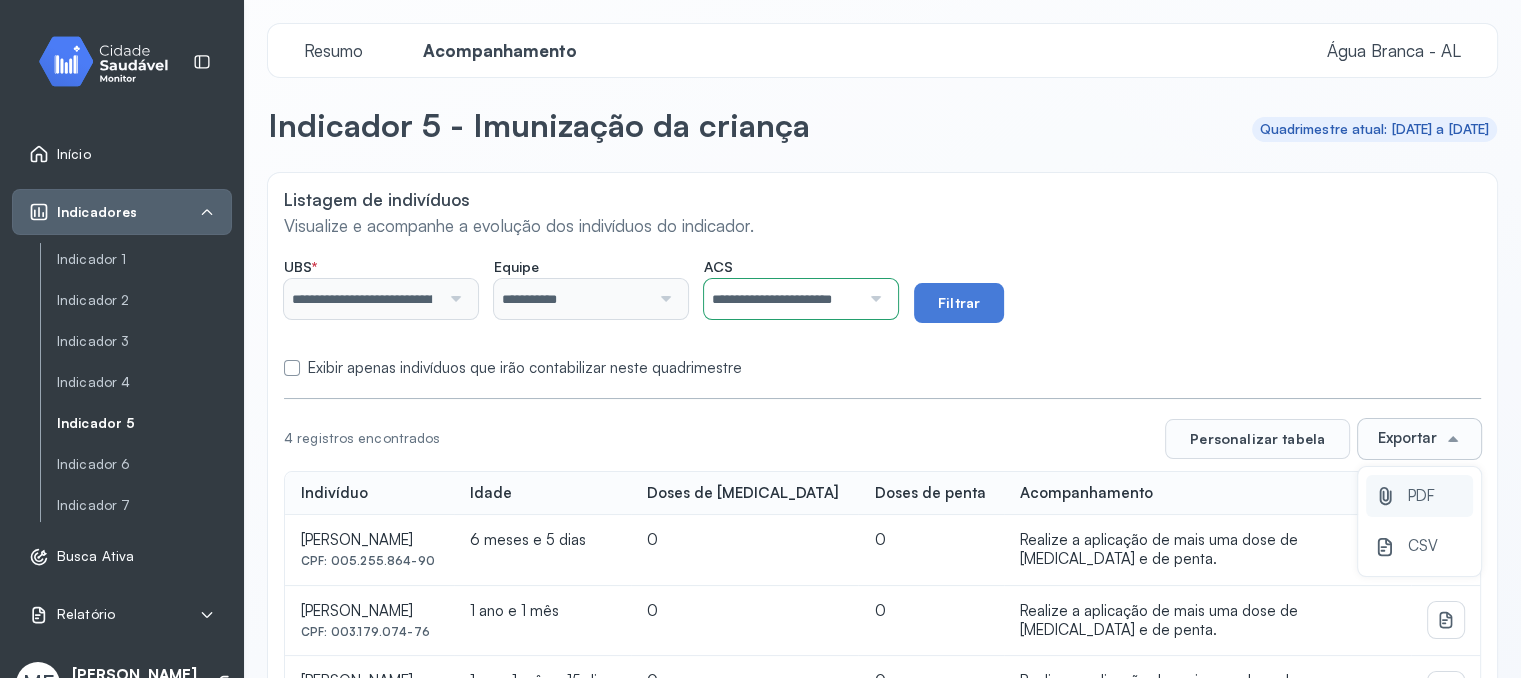 click on "PDF" at bounding box center (1421, 496) 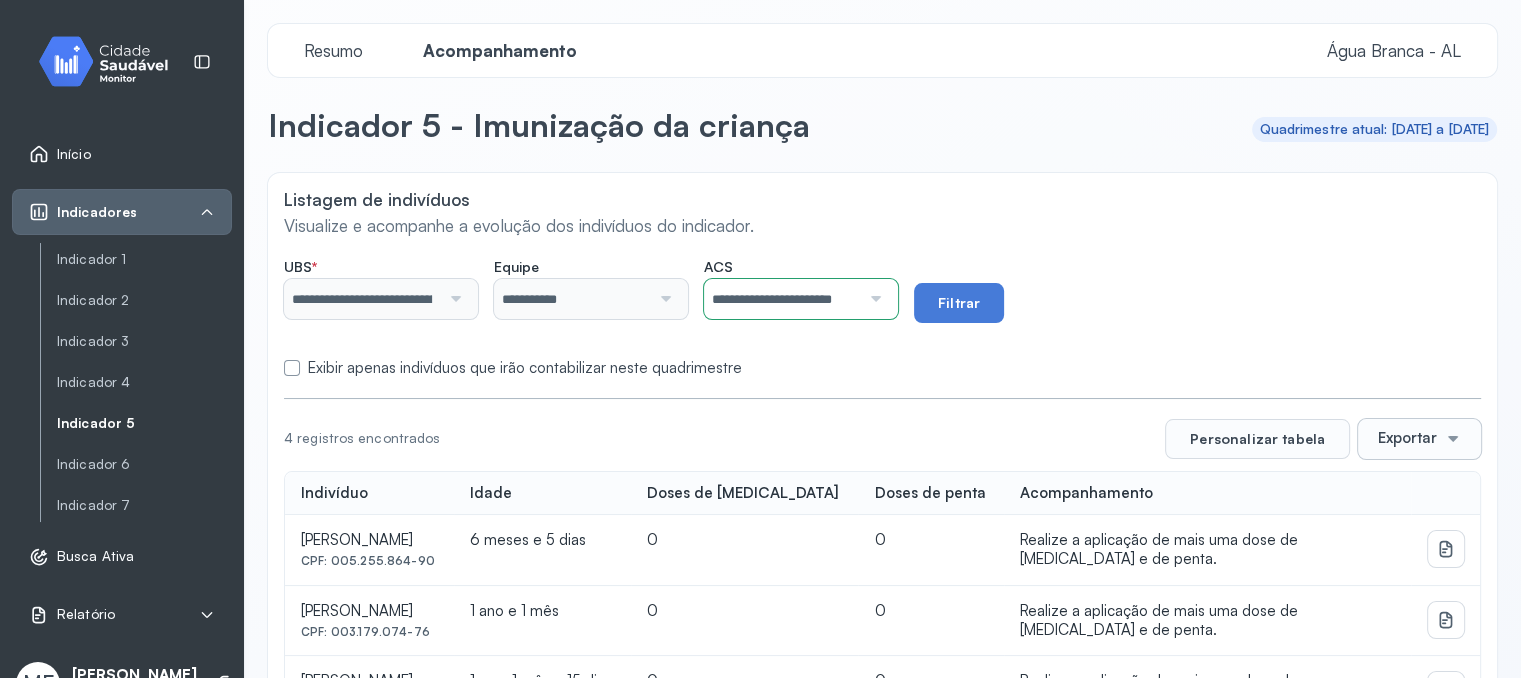 click on "**********" at bounding box center (782, 299) 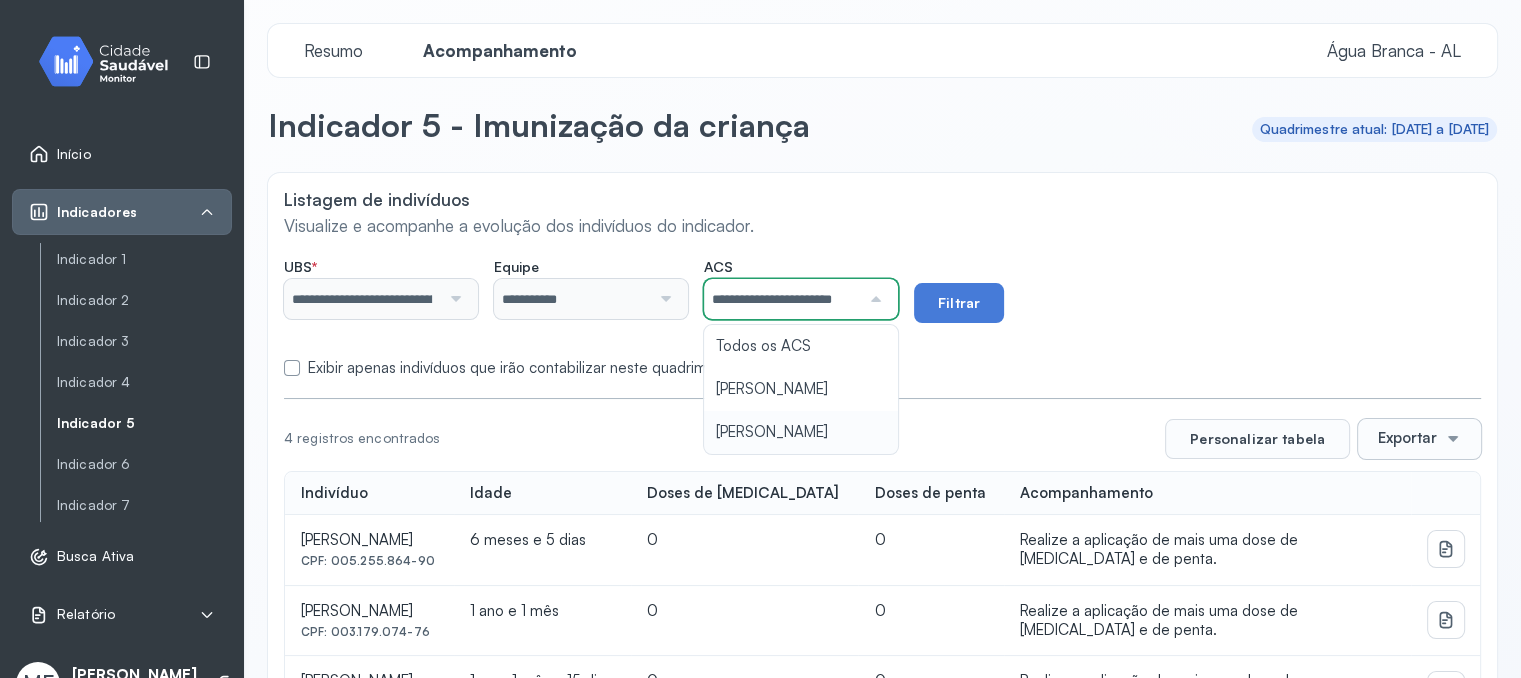 type on "**********" 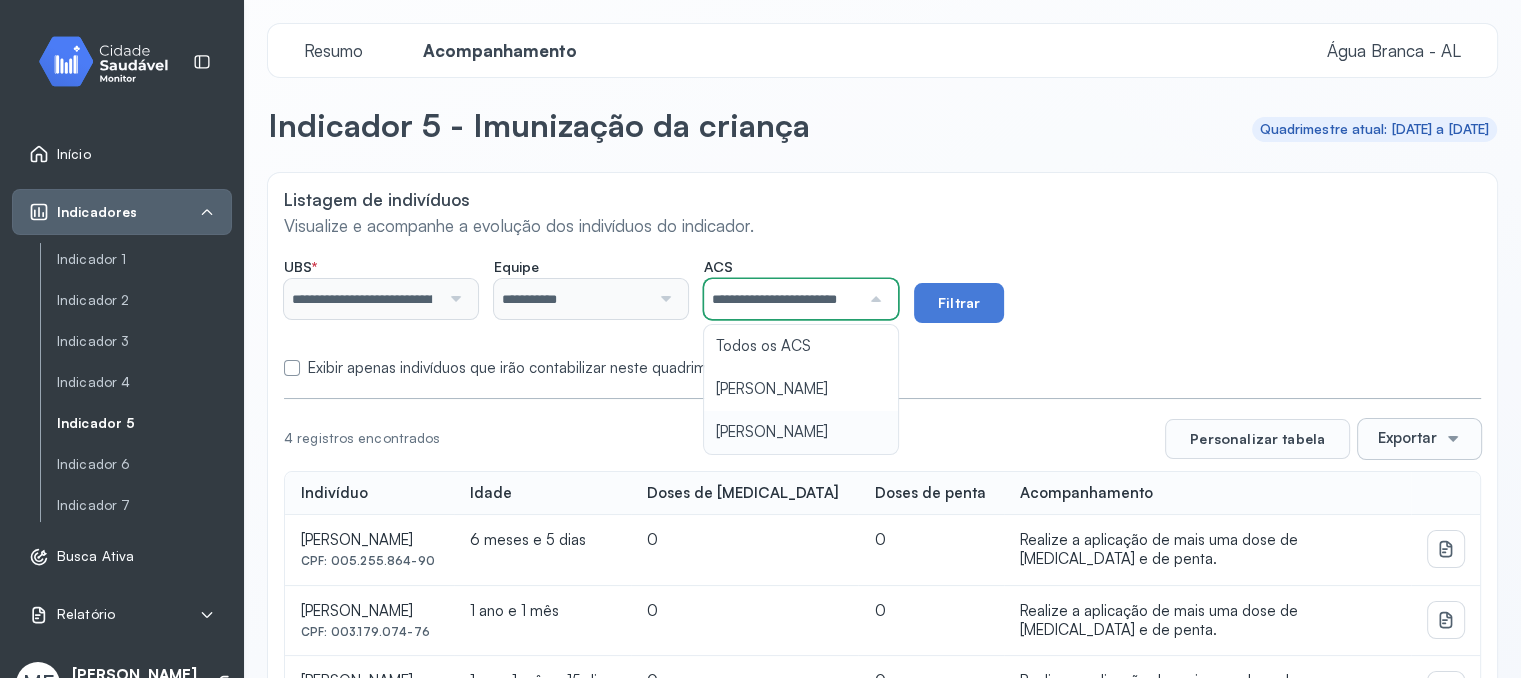 click on "**********" 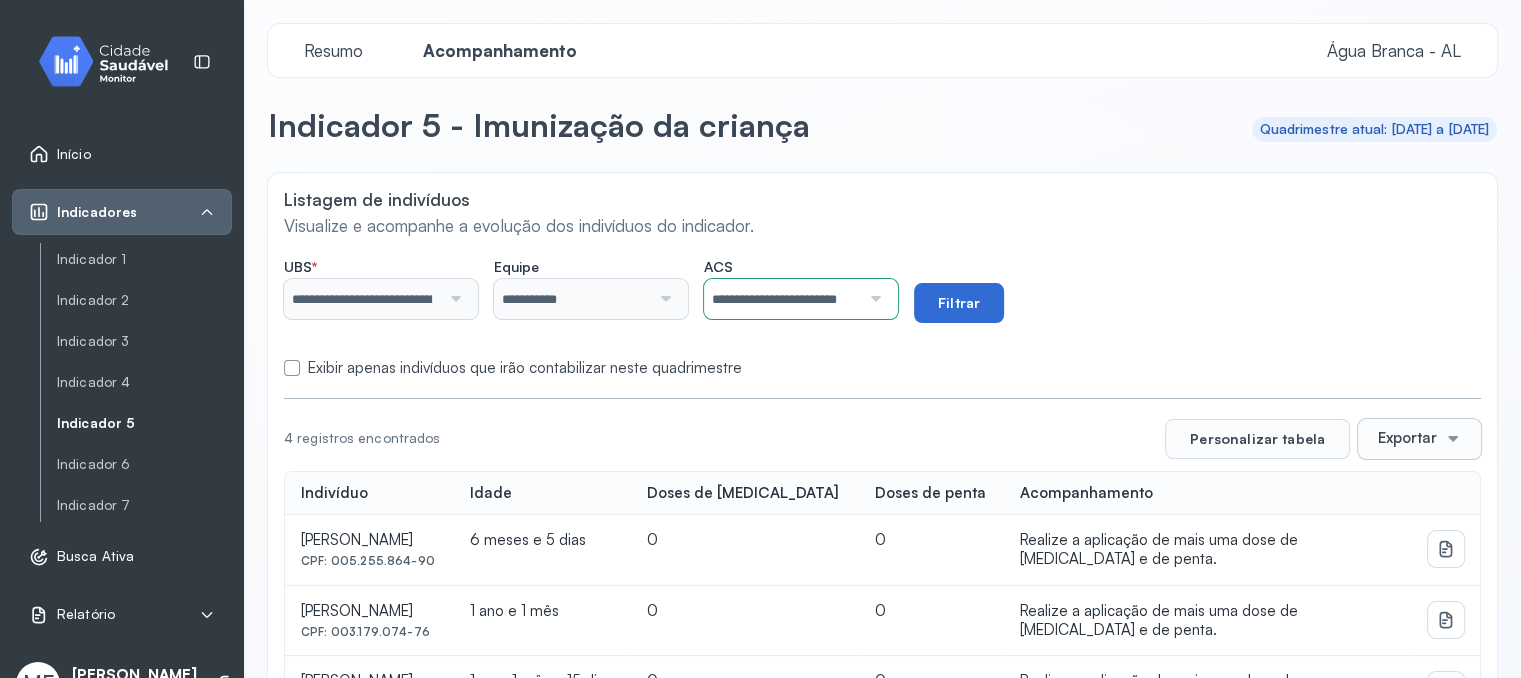 click on "Filtrar" at bounding box center (959, 303) 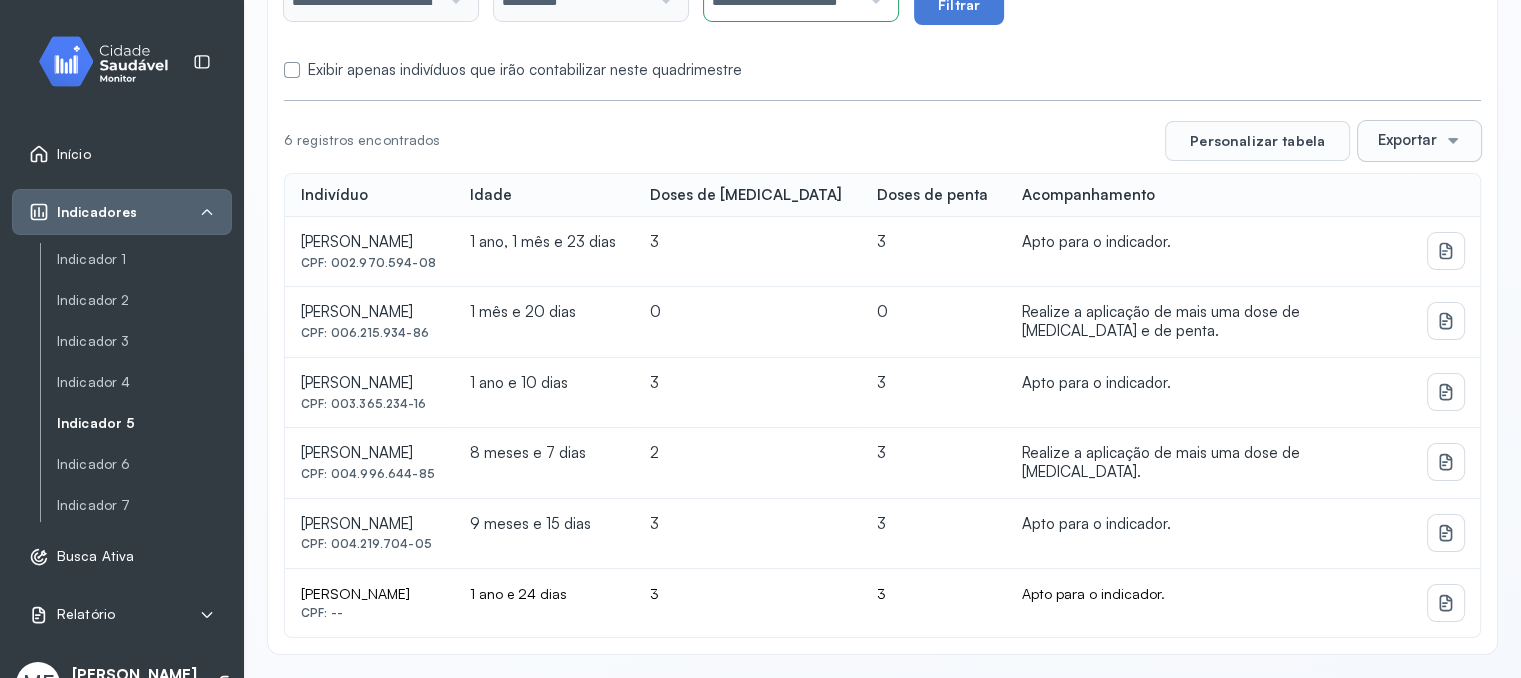 scroll, scrollTop: 333, scrollLeft: 0, axis: vertical 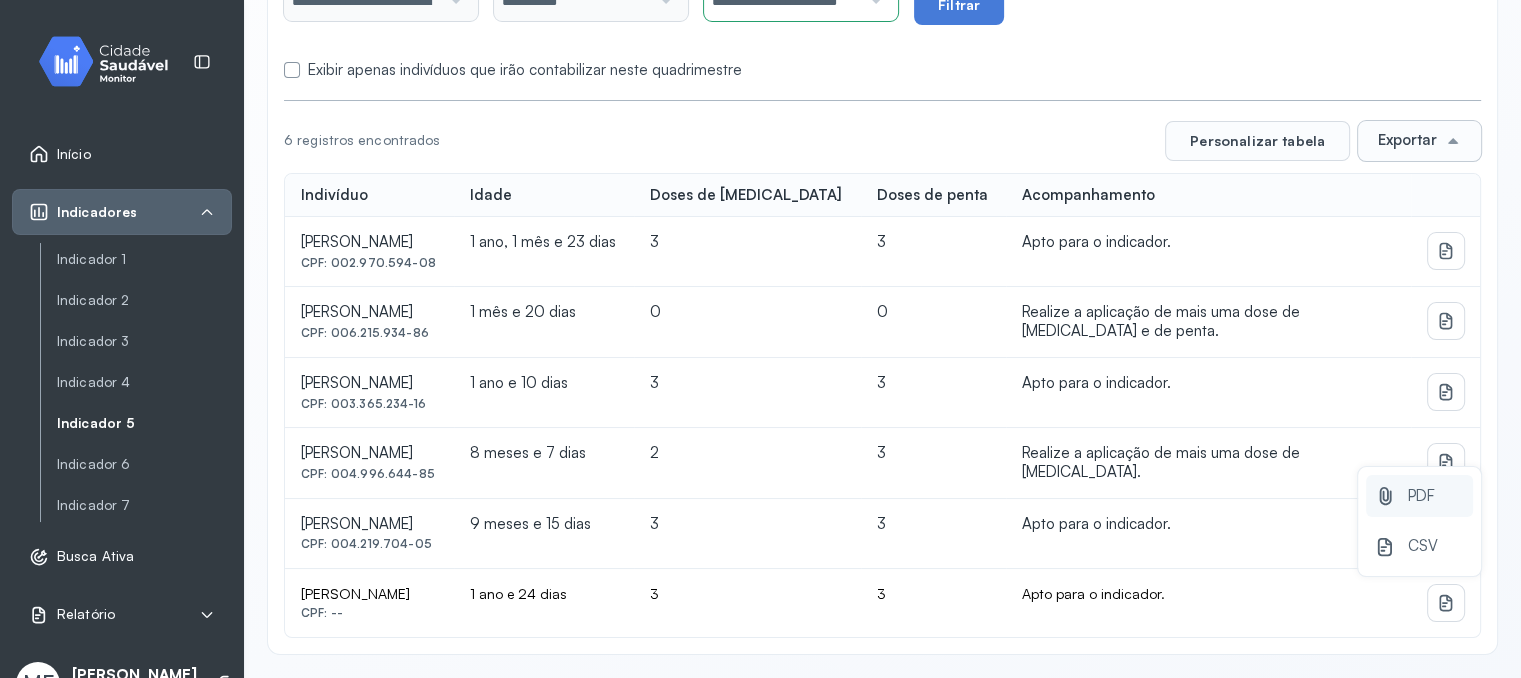 click on "PDF" at bounding box center (1419, 496) 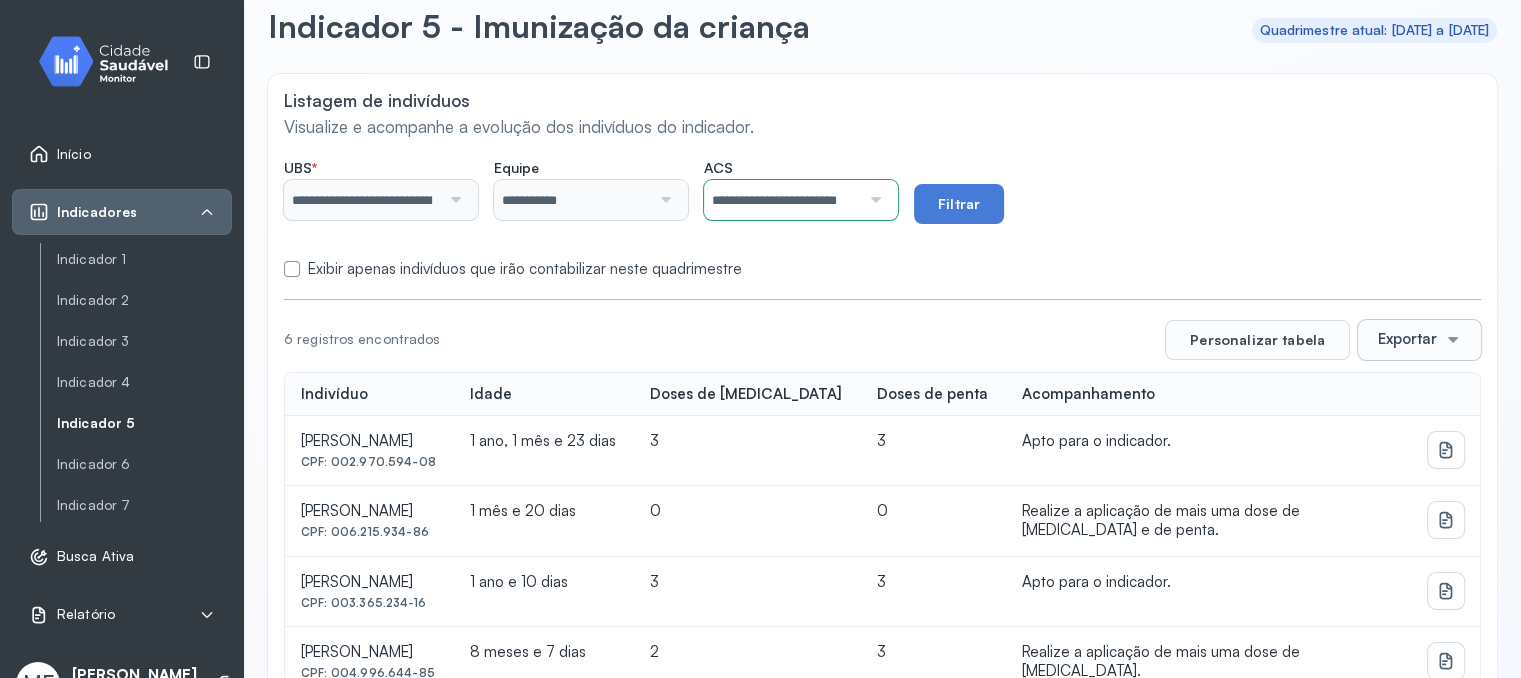scroll, scrollTop: 0, scrollLeft: 0, axis: both 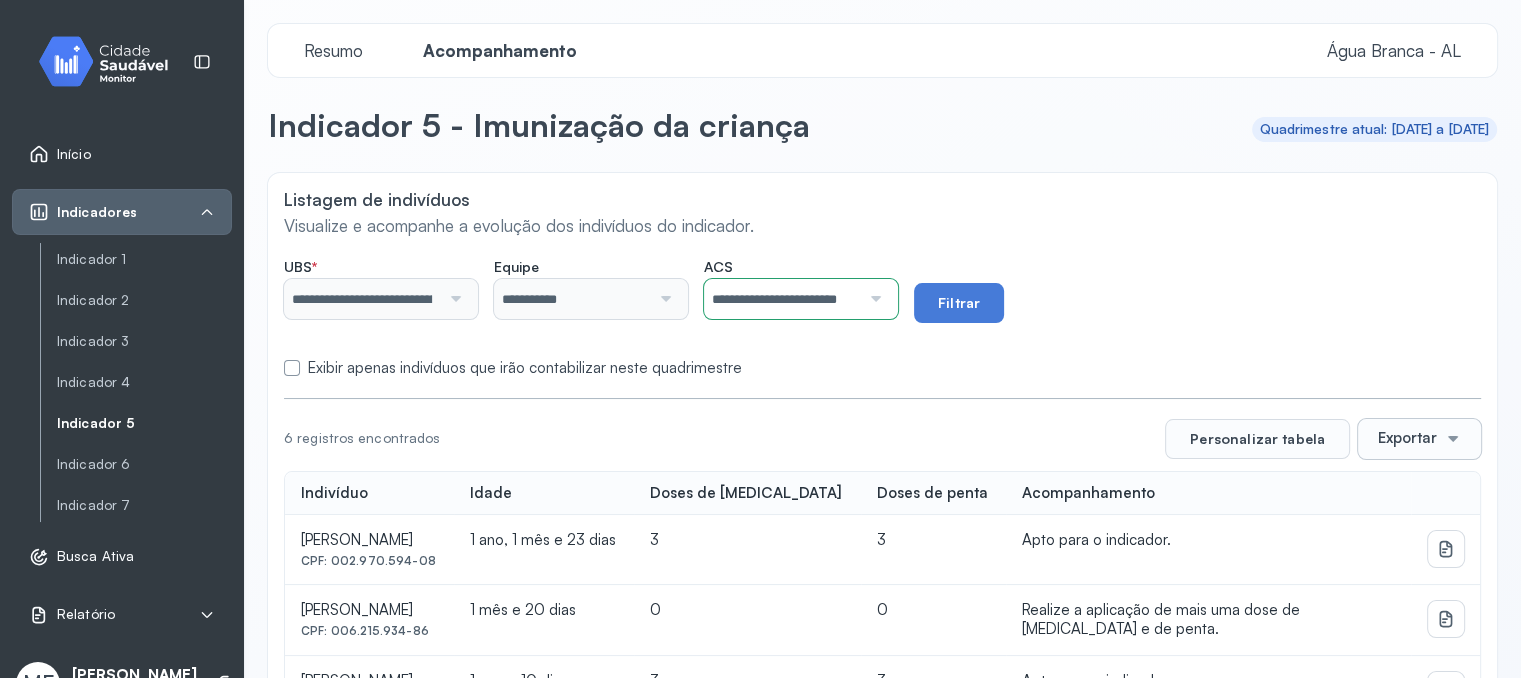click on "**********" at bounding box center (782, 299) 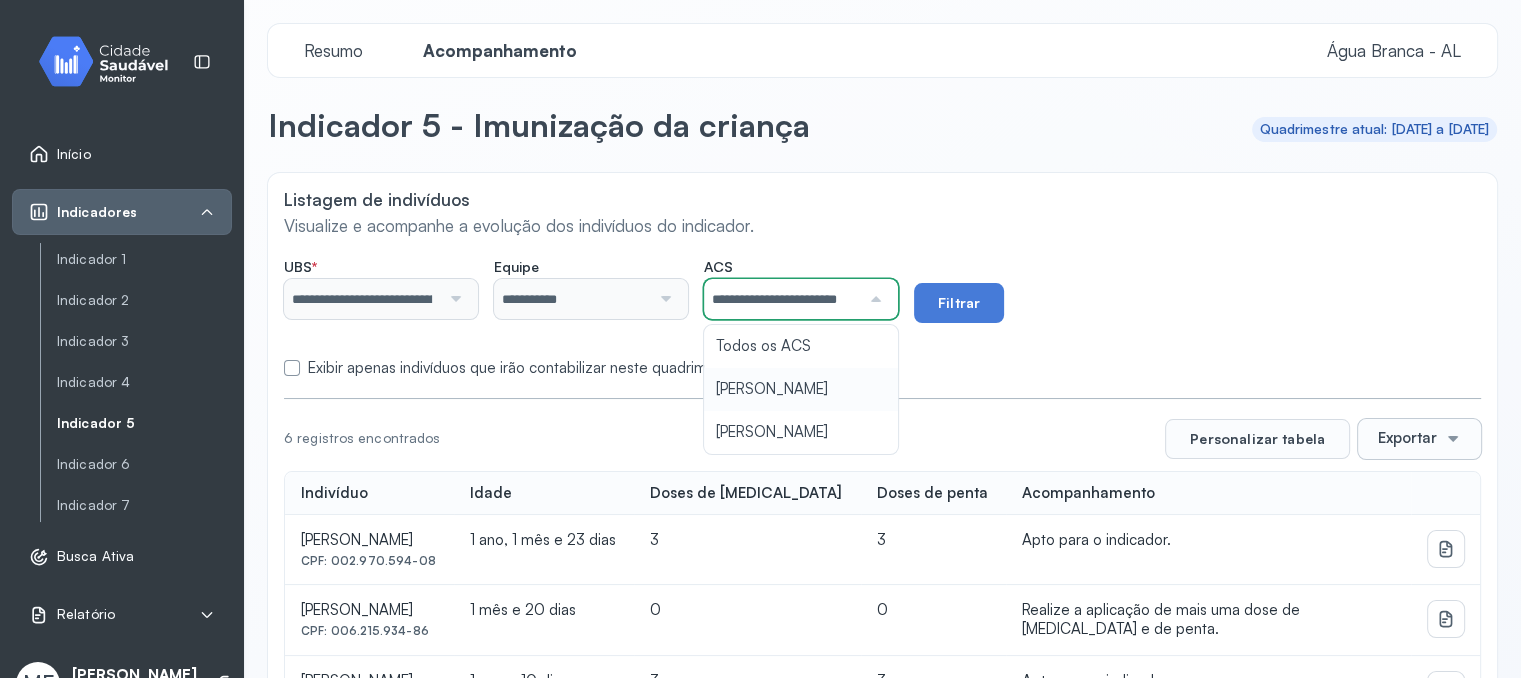 type on "**********" 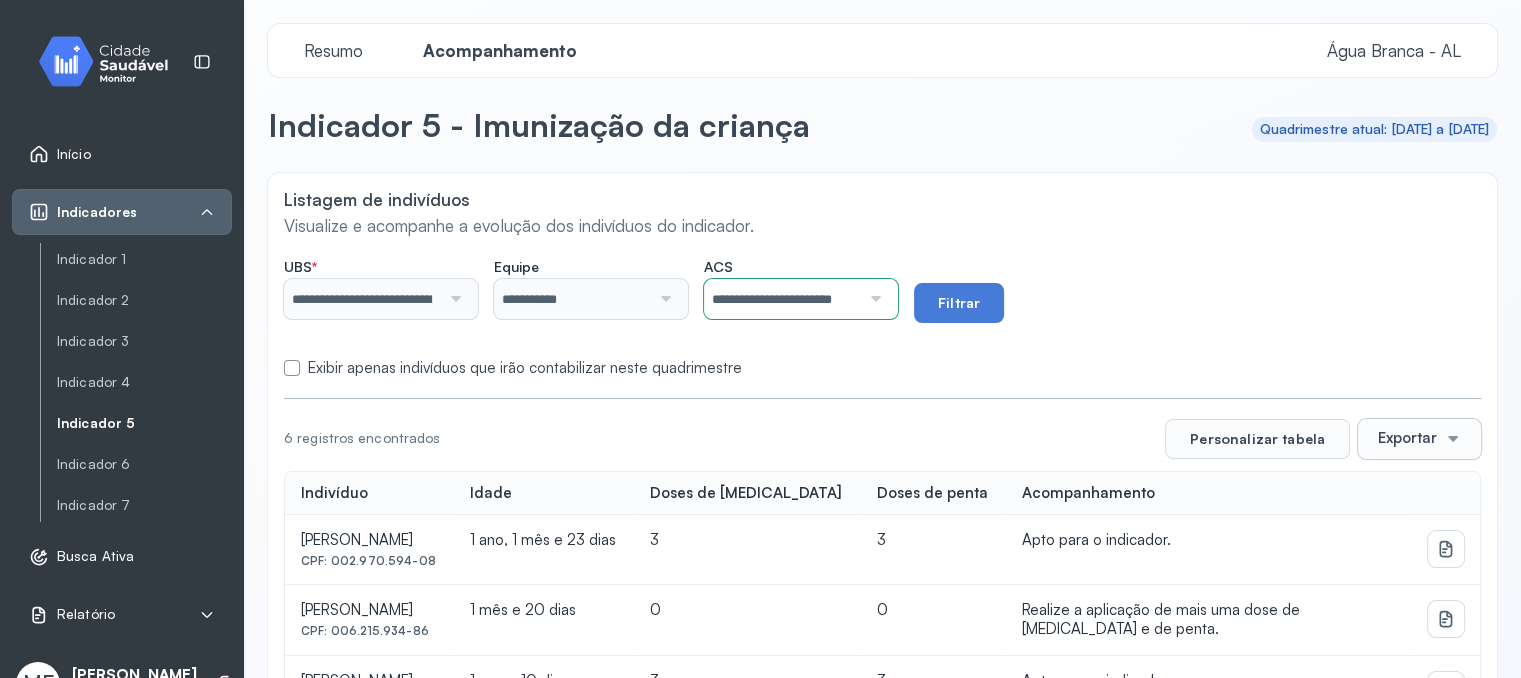 drag, startPoint x: 824, startPoint y: 405, endPoint x: 893, endPoint y: 351, distance: 87.61849 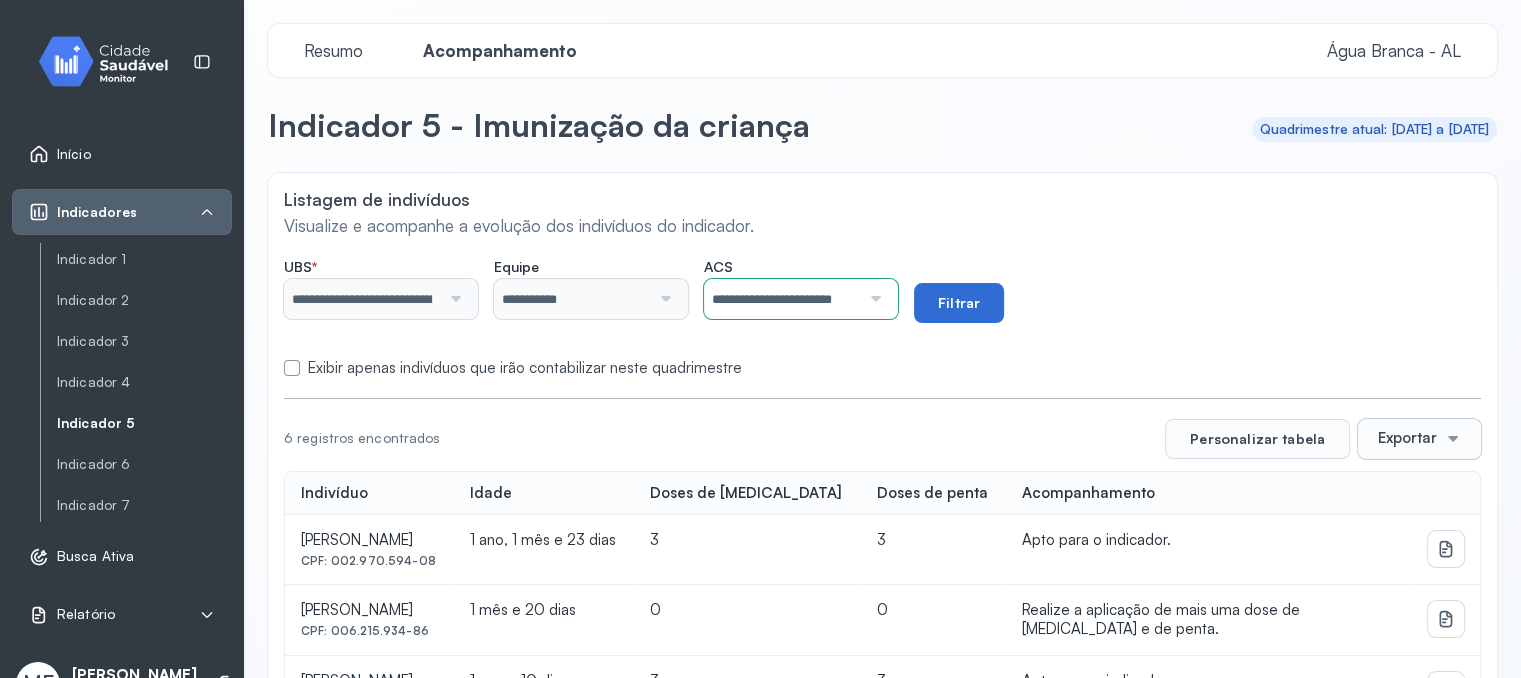 click on "Filtrar" at bounding box center [959, 303] 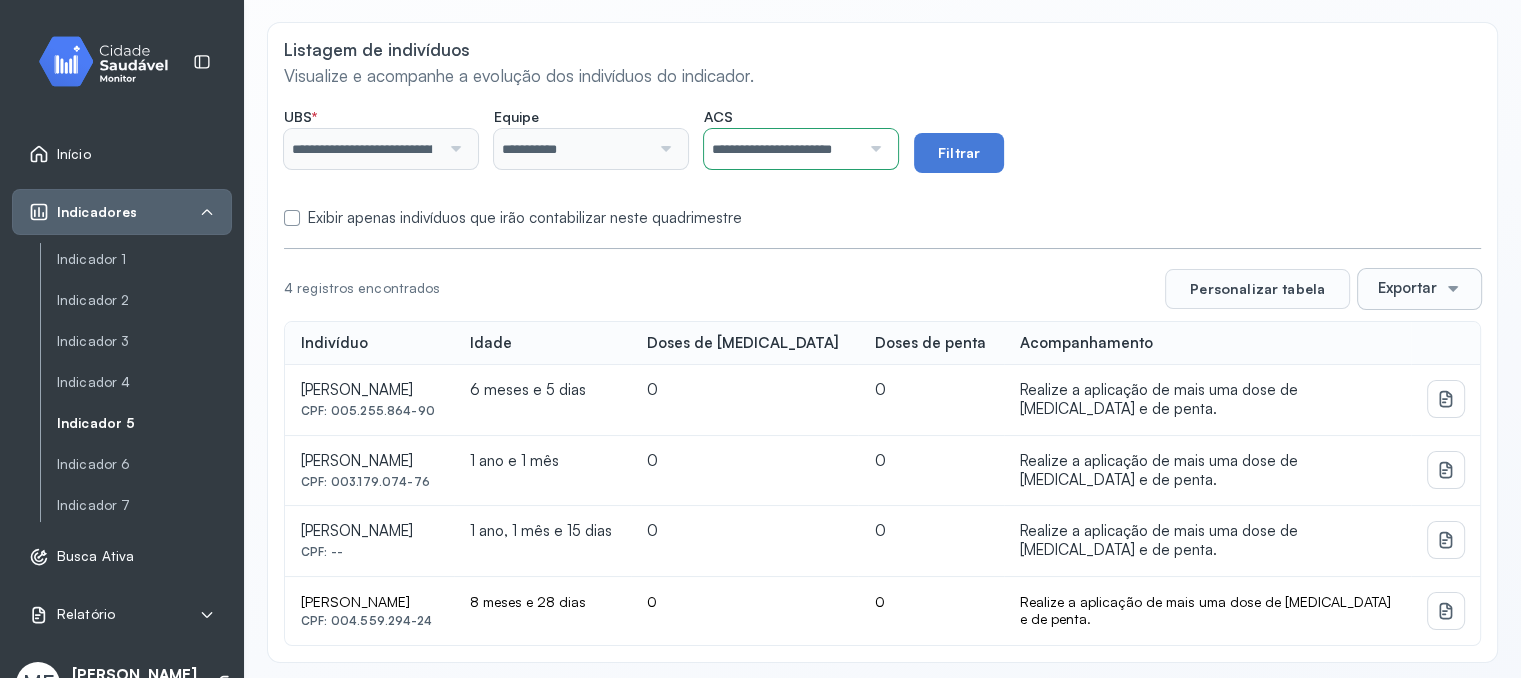 scroll, scrollTop: 156, scrollLeft: 0, axis: vertical 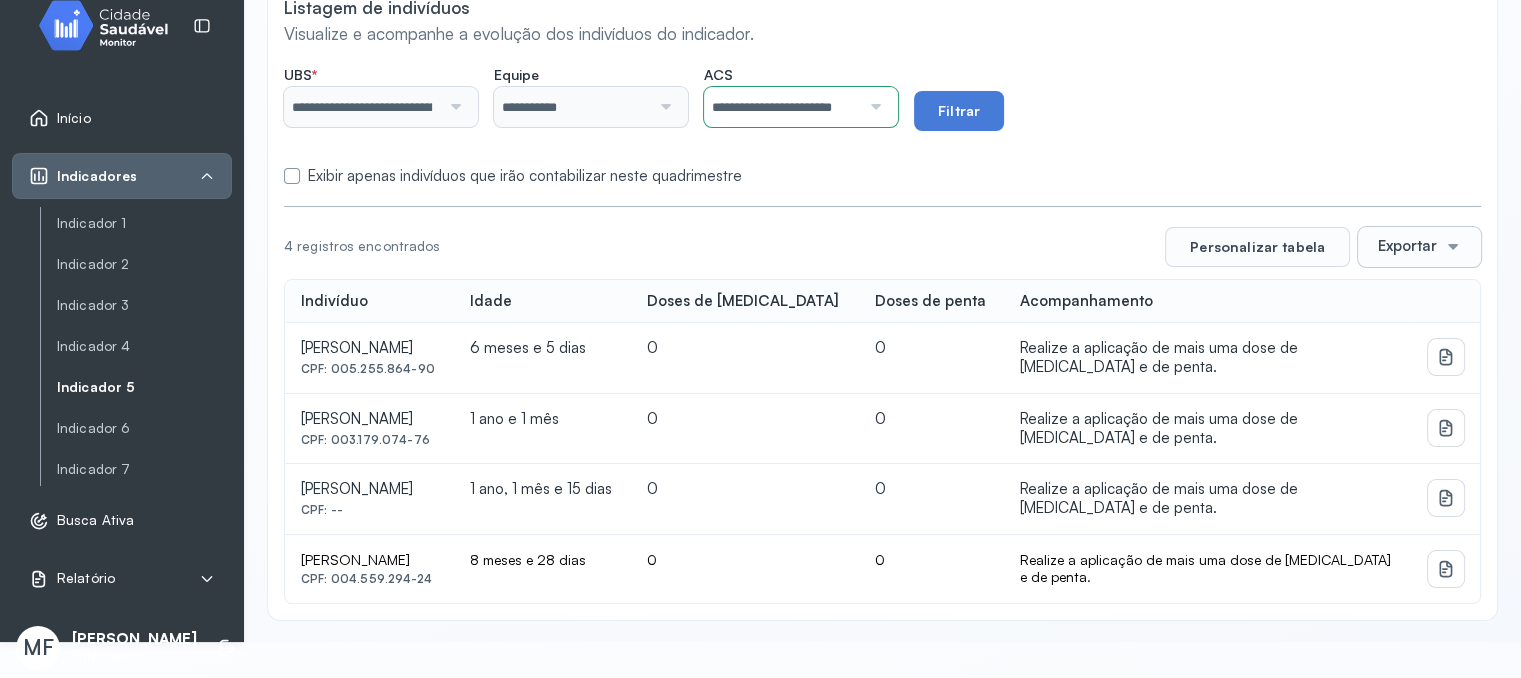 click on "**********" 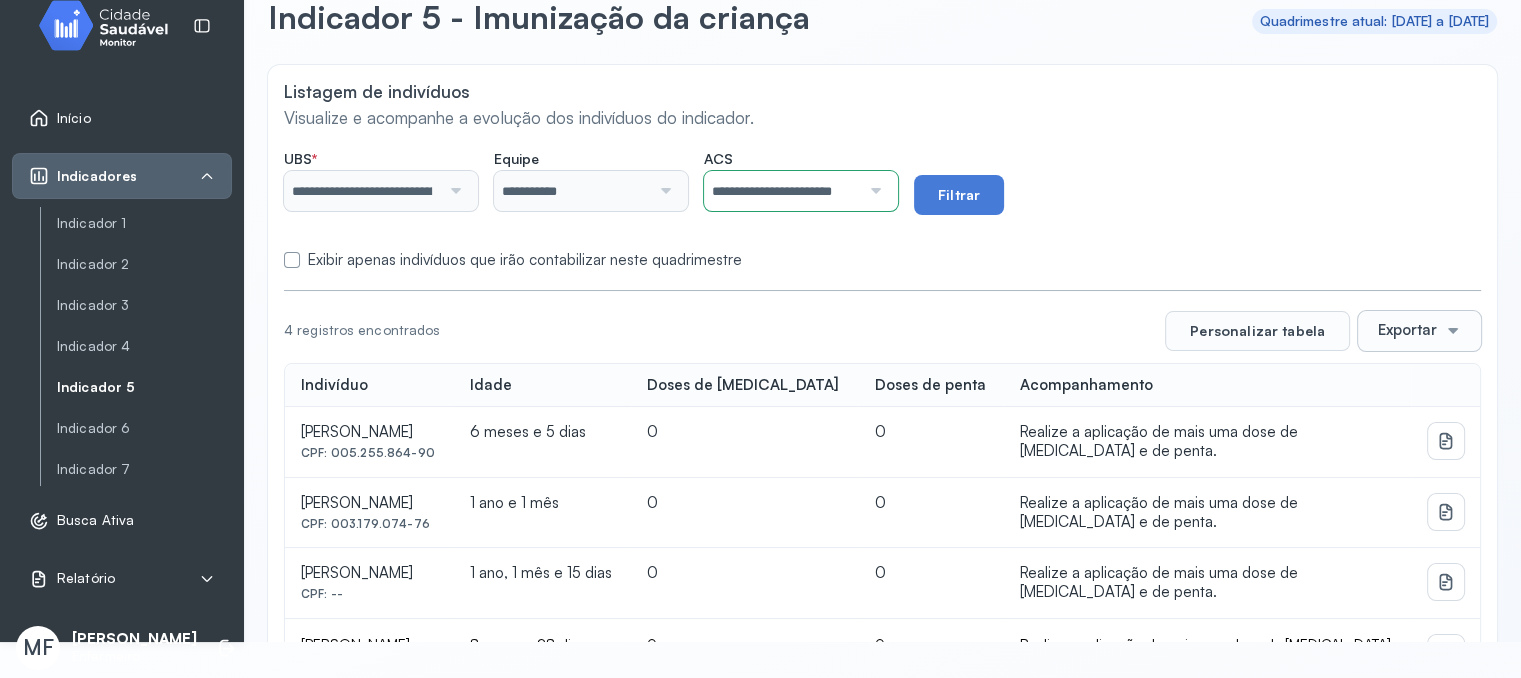 scroll, scrollTop: 156, scrollLeft: 0, axis: vertical 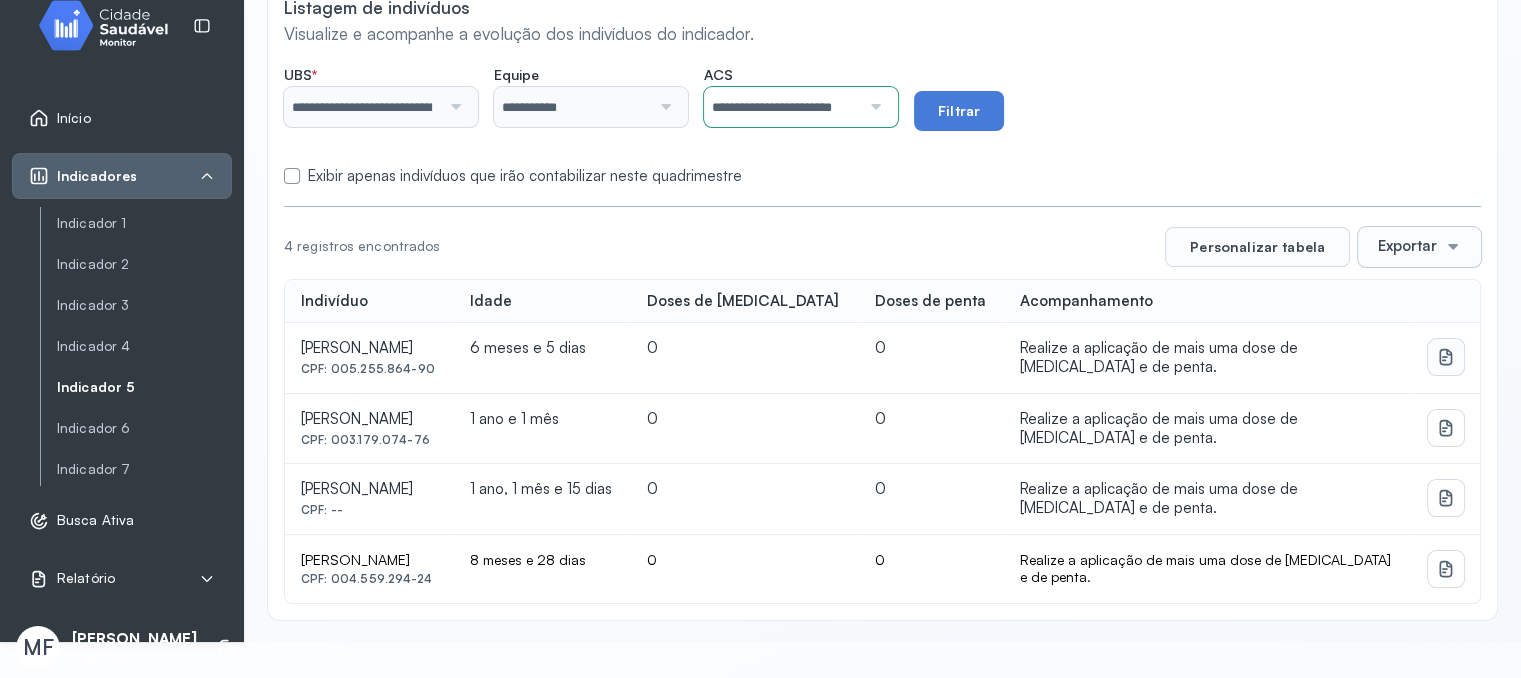 click 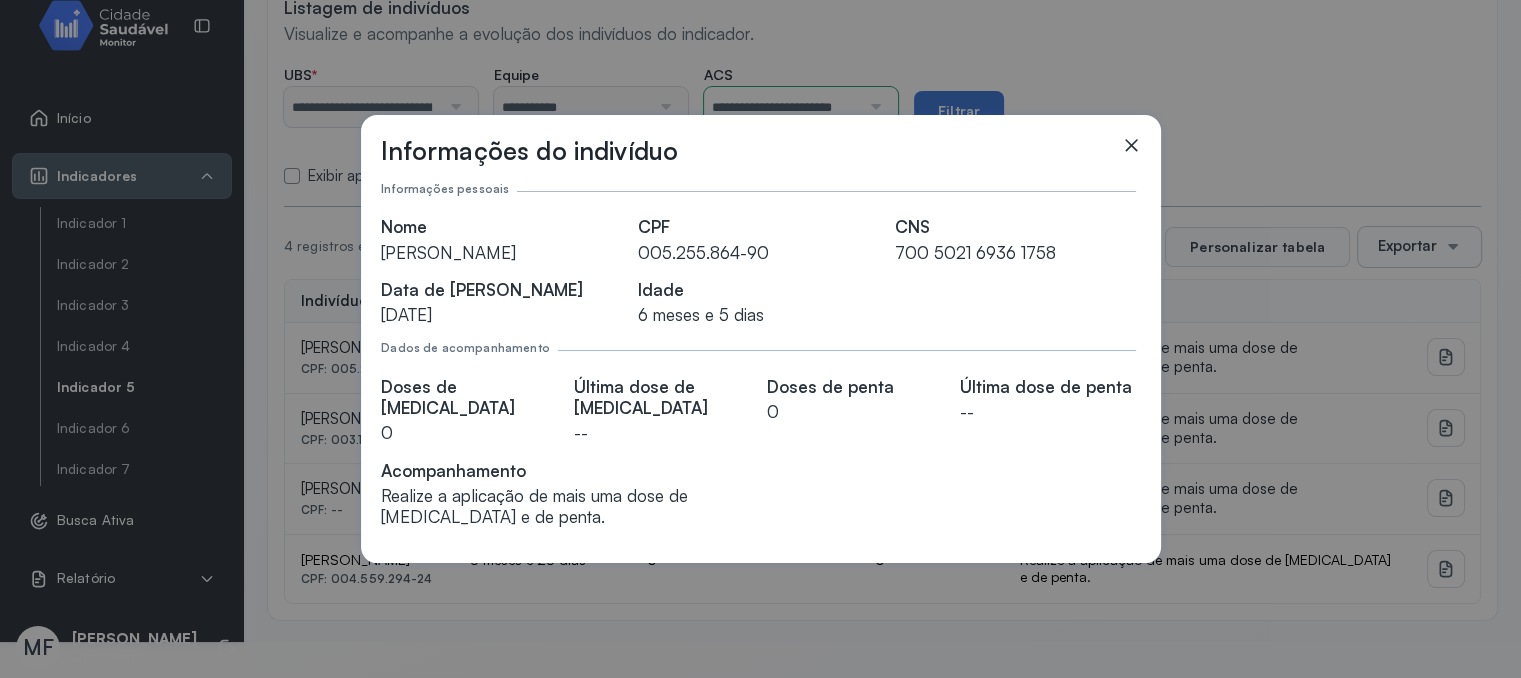 click 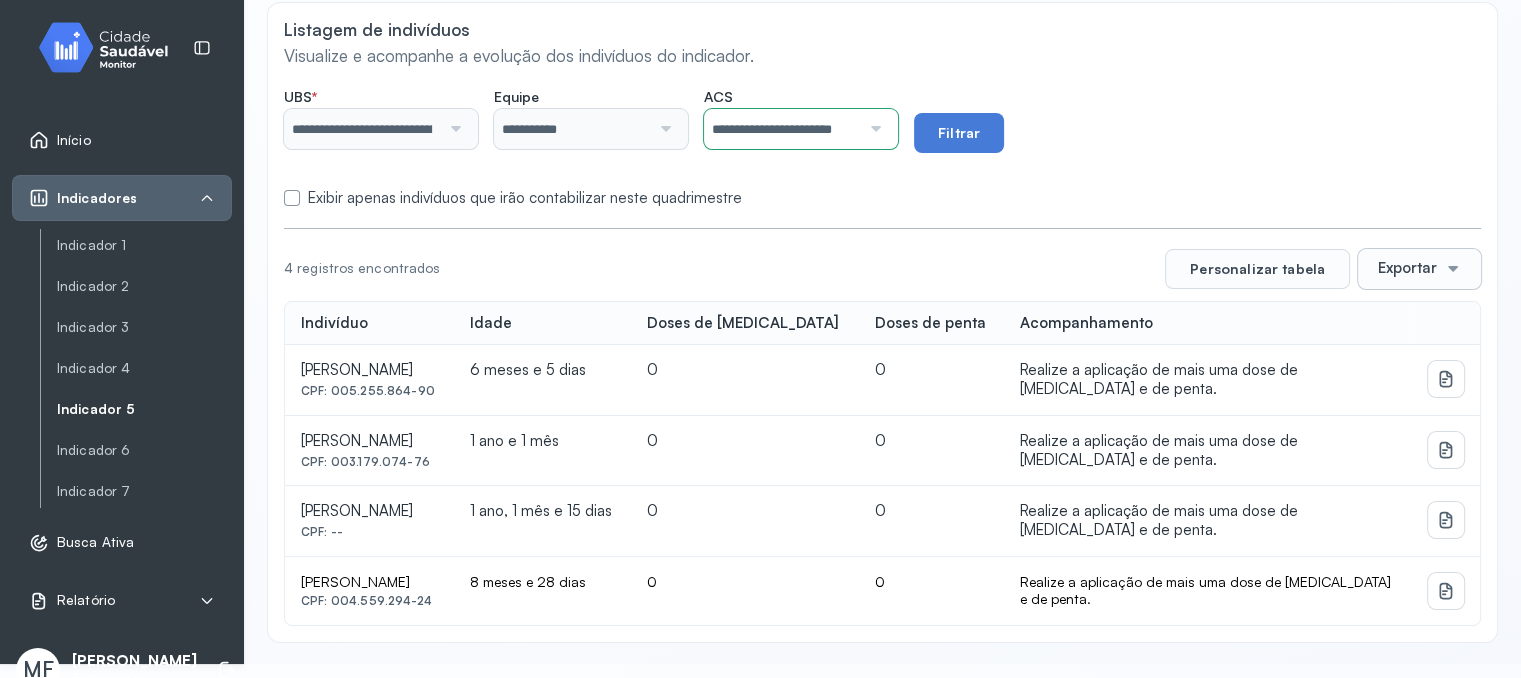 scroll, scrollTop: 0, scrollLeft: 0, axis: both 